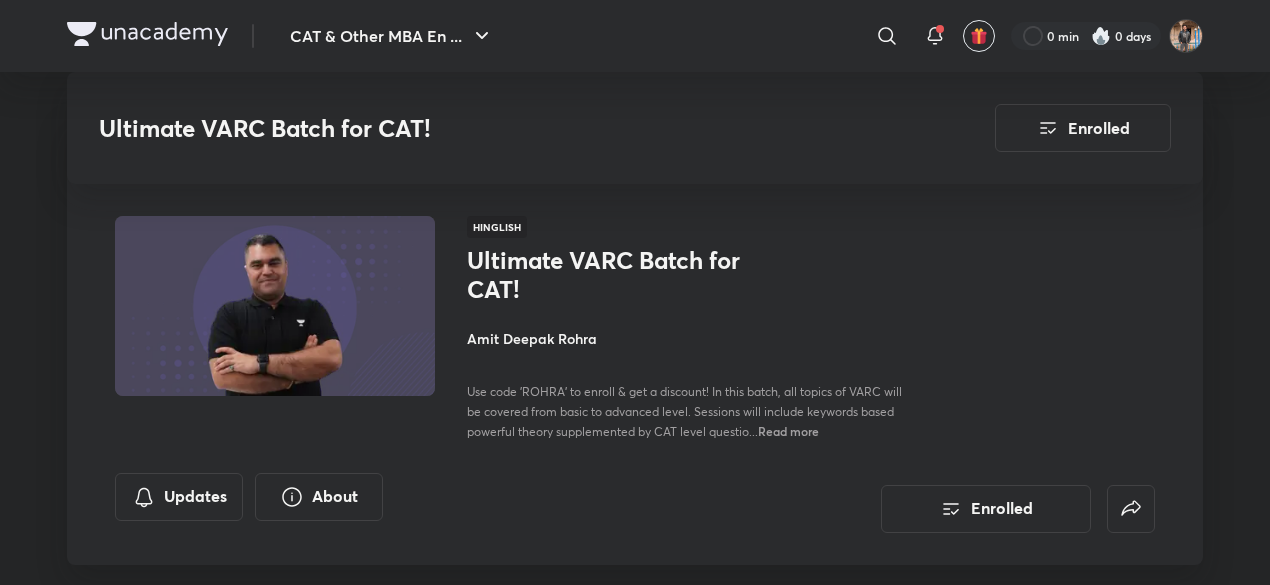 scroll, scrollTop: 1936, scrollLeft: 0, axis: vertical 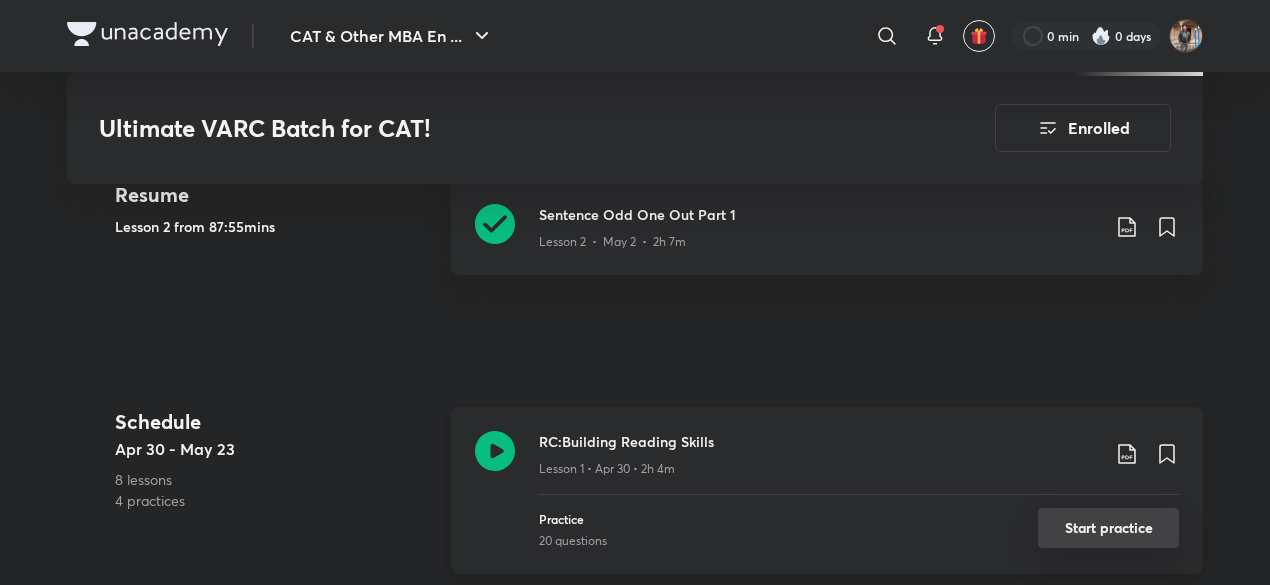 click on "Start practice" at bounding box center [1108, 528] 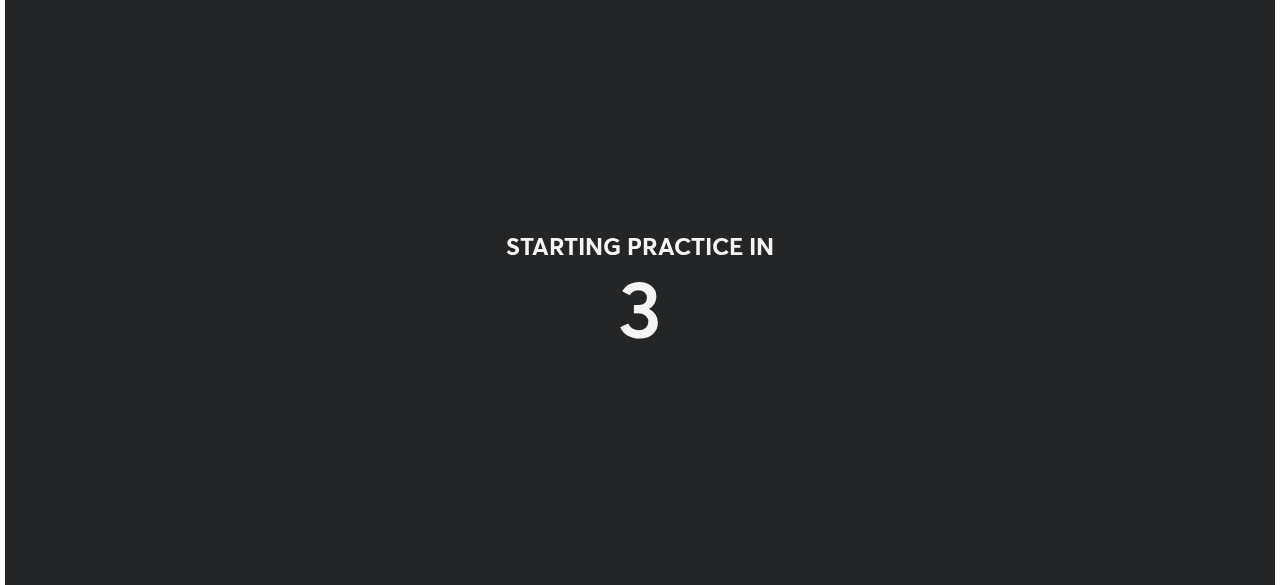 scroll, scrollTop: 0, scrollLeft: 0, axis: both 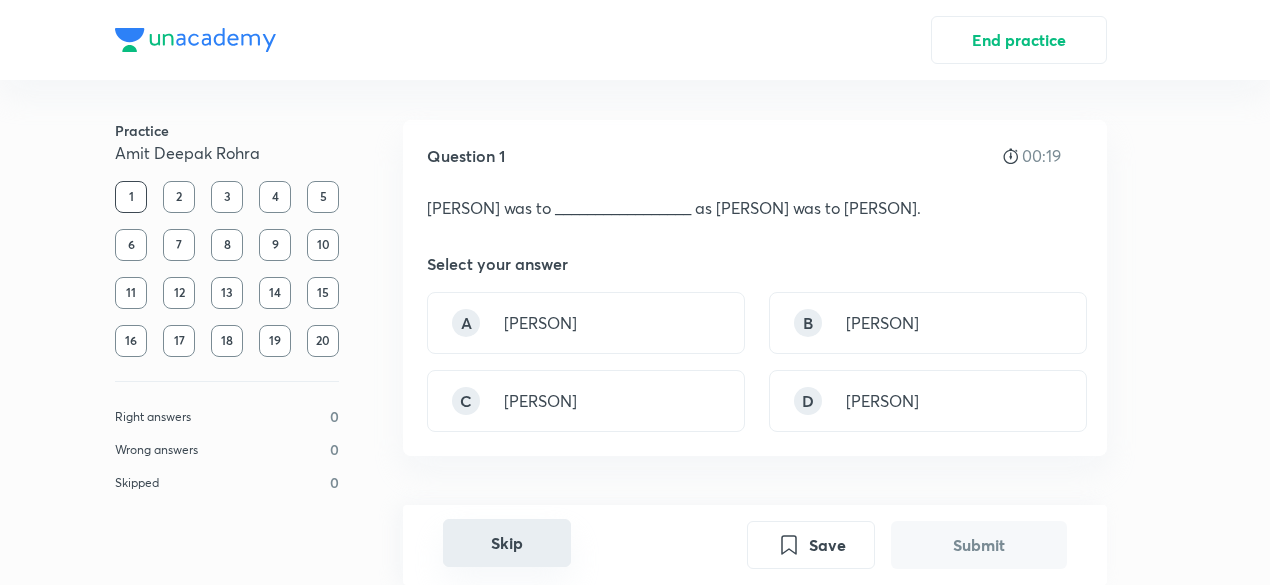 click on "Skip" at bounding box center [507, 543] 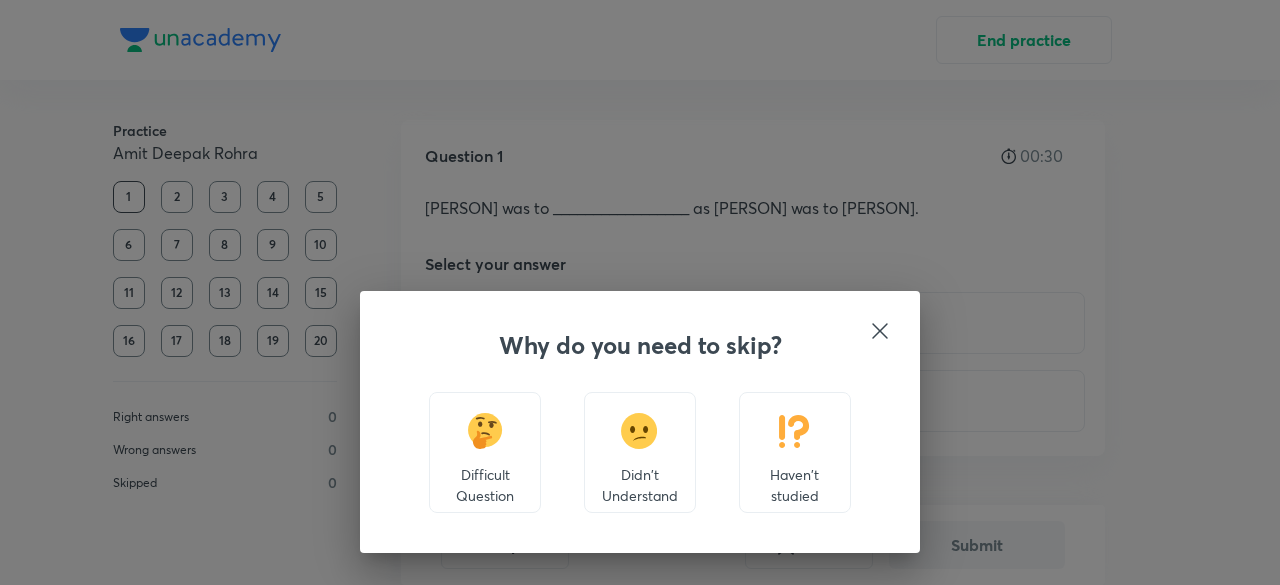 click at bounding box center (794, 431) 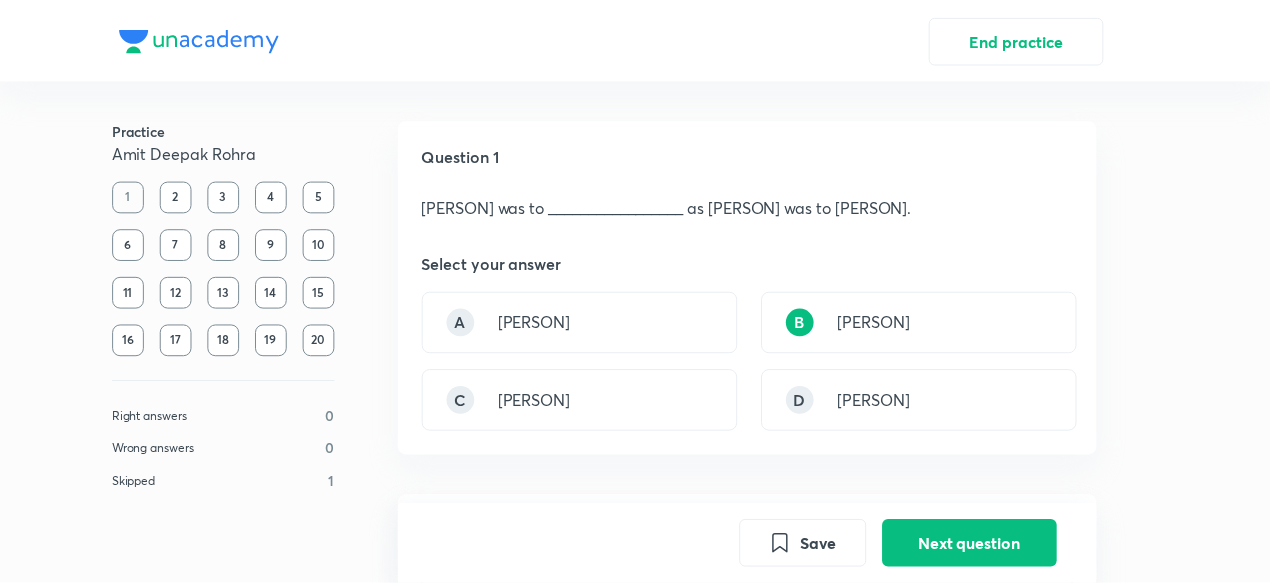 scroll, scrollTop: 494, scrollLeft: 0, axis: vertical 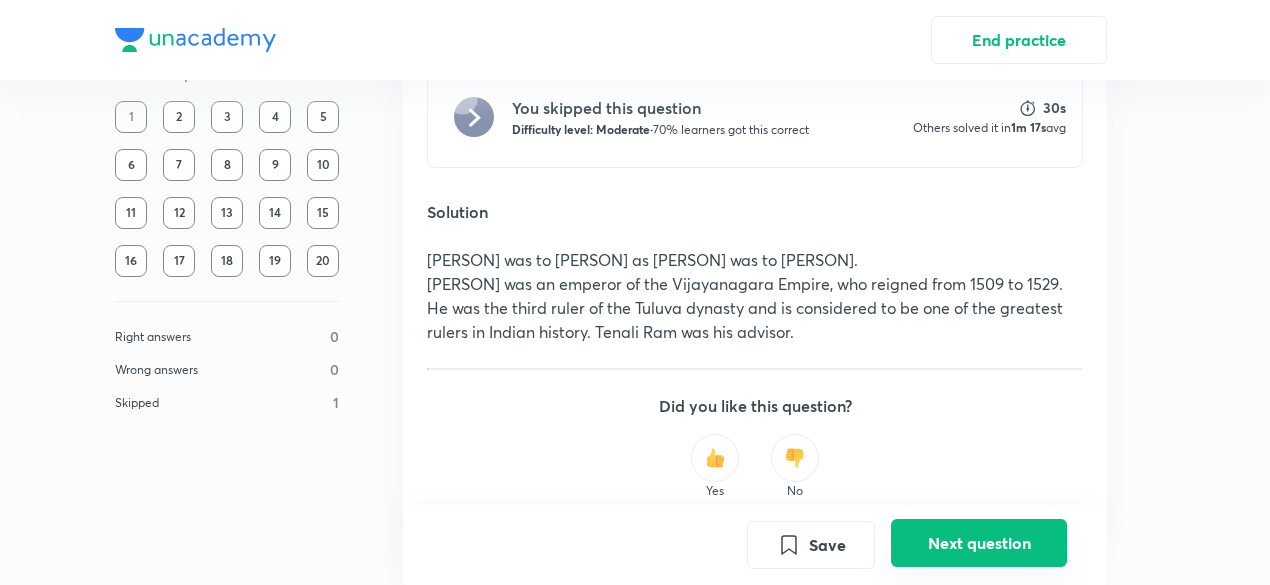 click on "Next question" at bounding box center (979, 543) 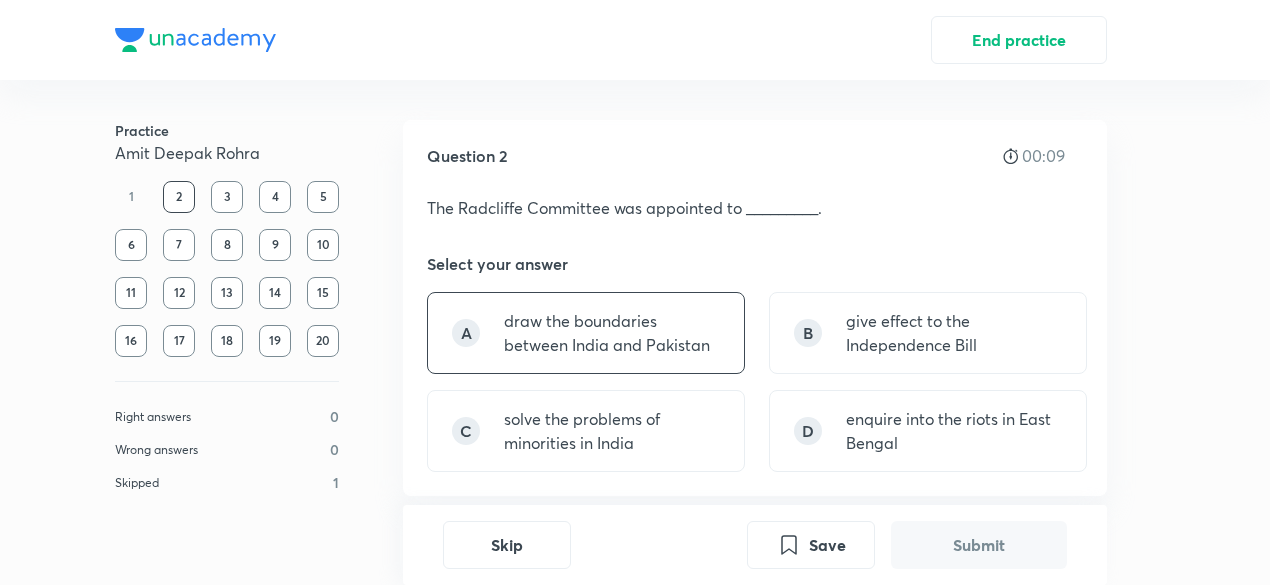 click on "draw the boundaries between India and Pakistan" at bounding box center [612, 333] 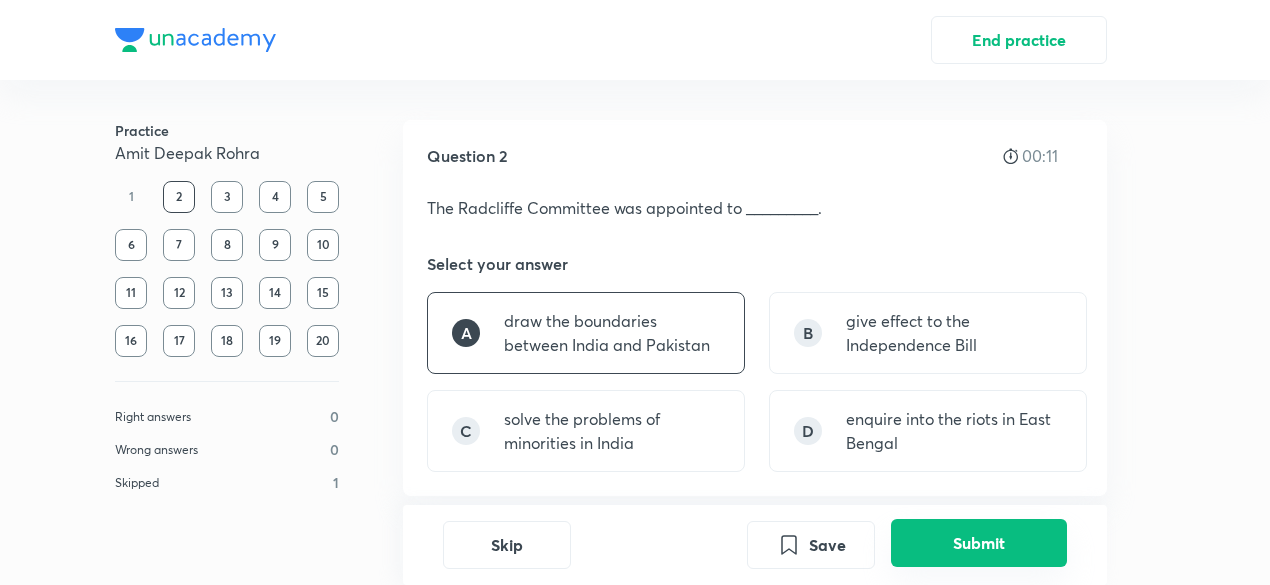 click on "Submit" at bounding box center (979, 543) 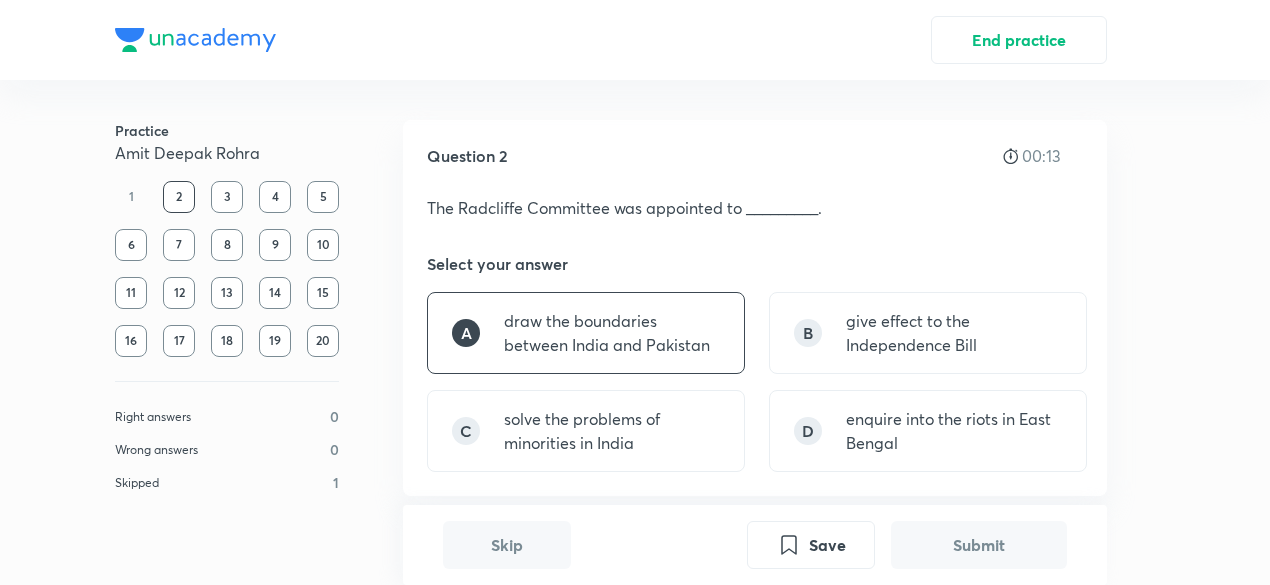 scroll, scrollTop: 534, scrollLeft: 0, axis: vertical 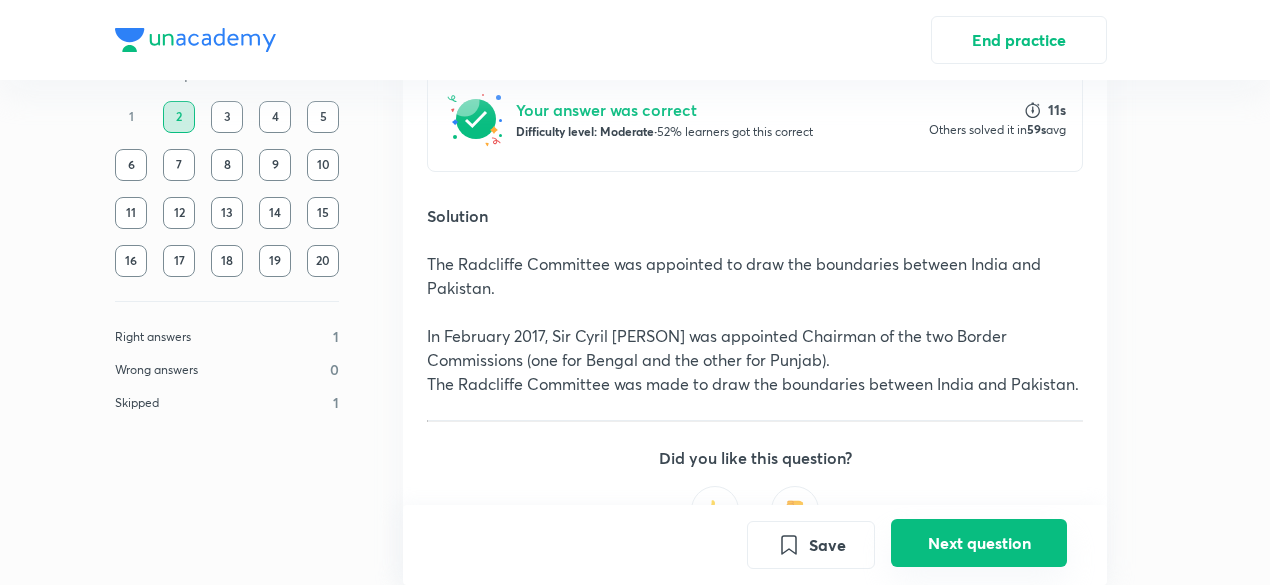 click on "Next question" at bounding box center [979, 543] 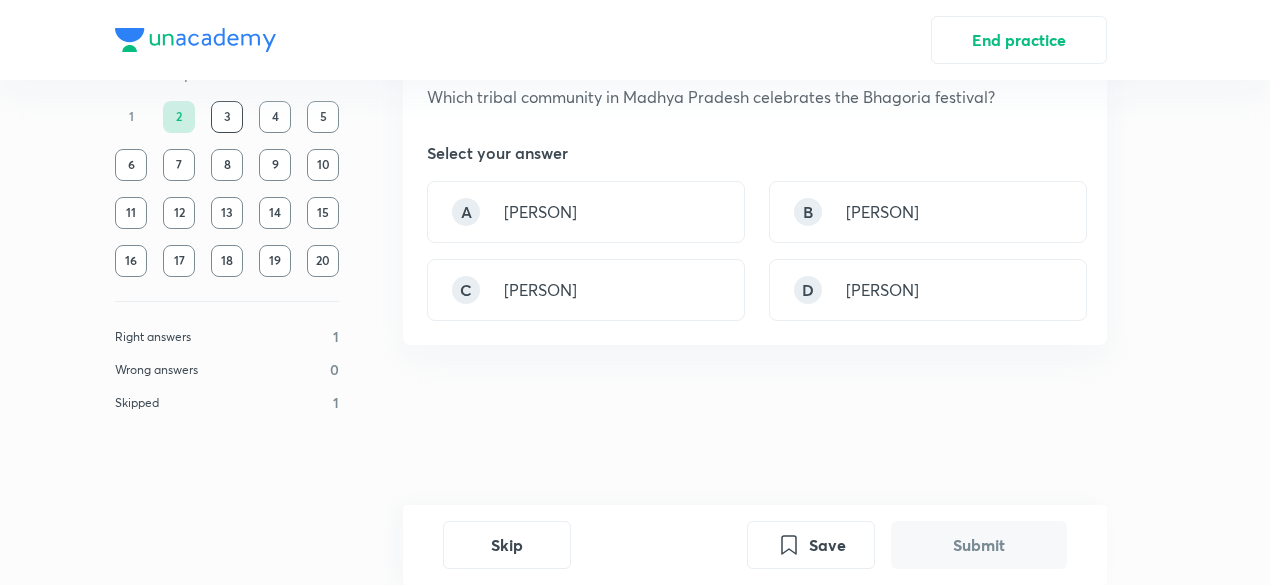 scroll, scrollTop: 0, scrollLeft: 0, axis: both 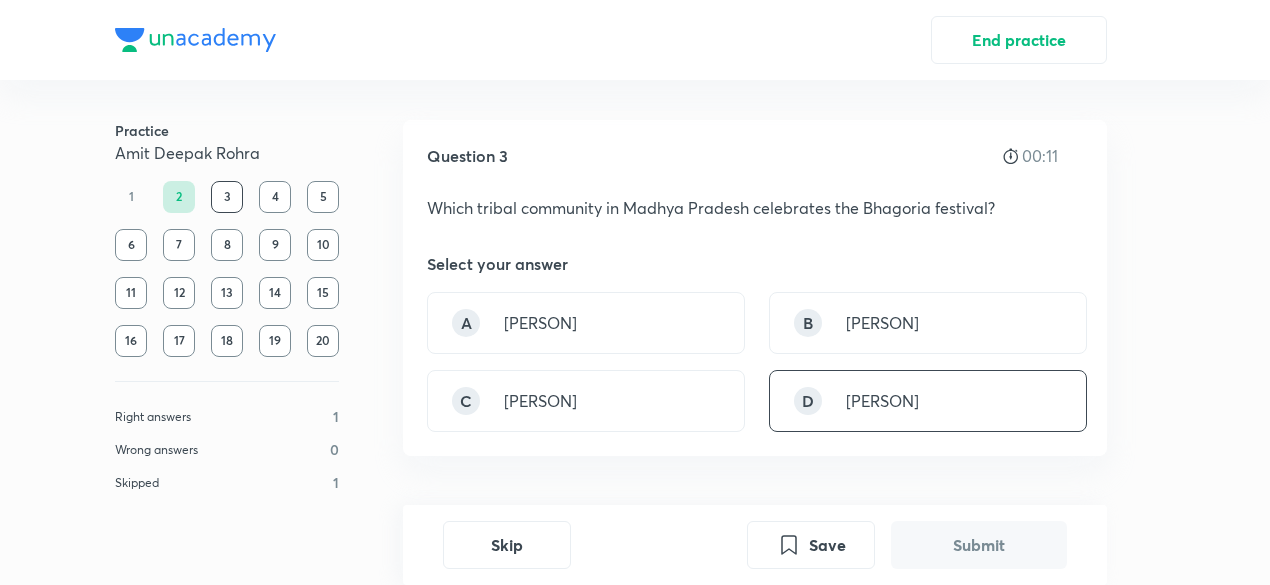 click on "[PERSON]" at bounding box center [928, 401] 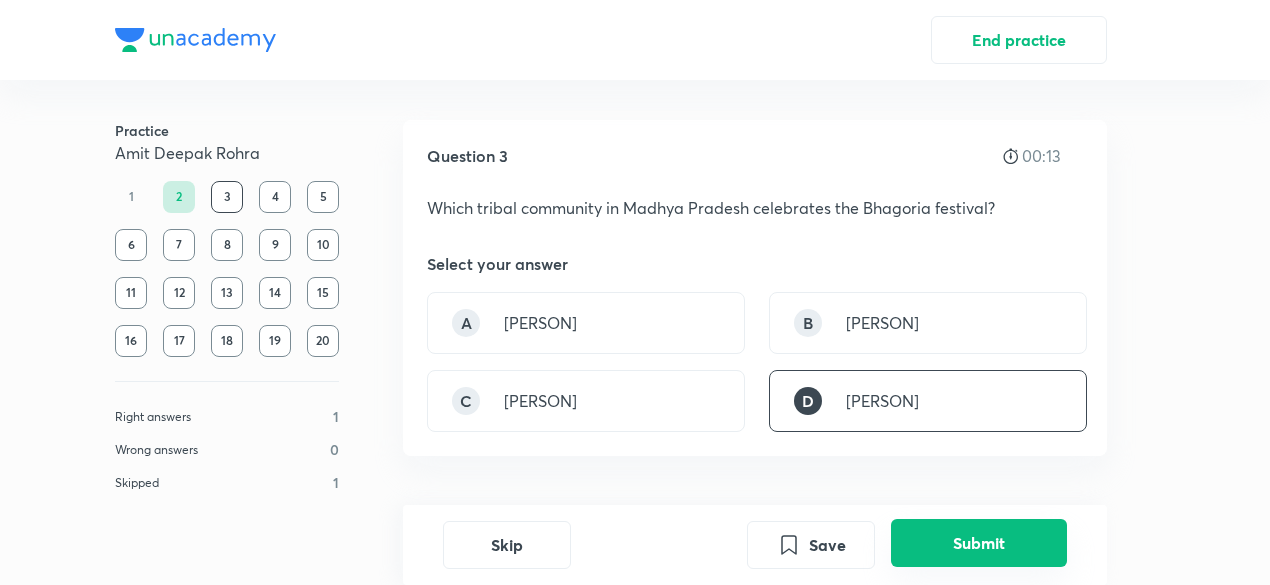 click on "Submit" at bounding box center (979, 543) 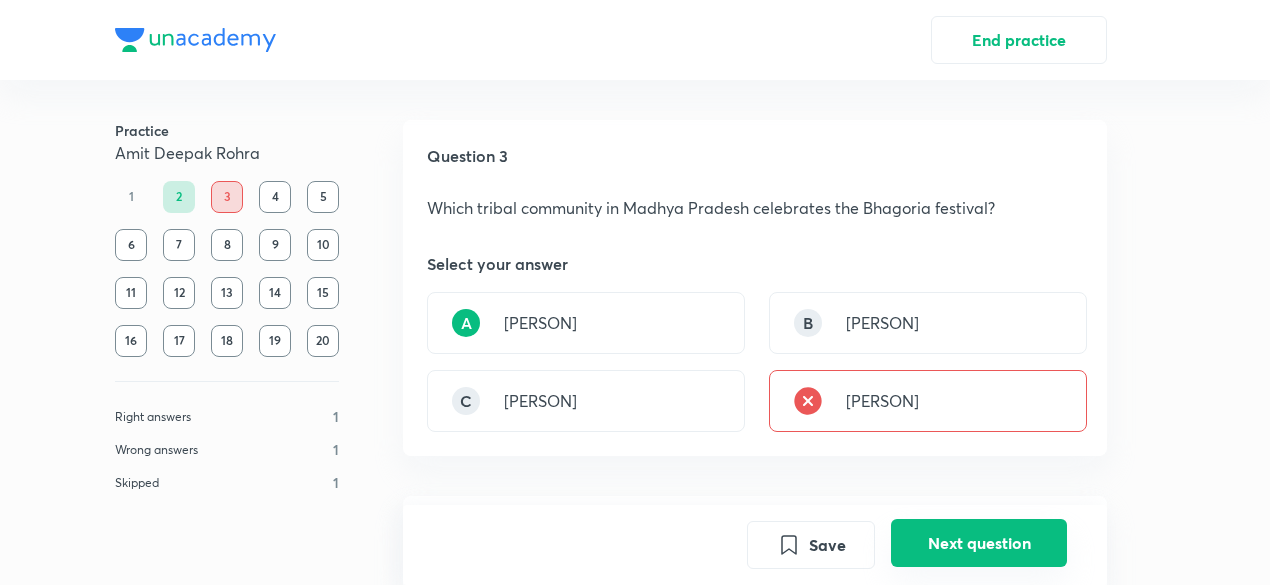 scroll, scrollTop: 494, scrollLeft: 0, axis: vertical 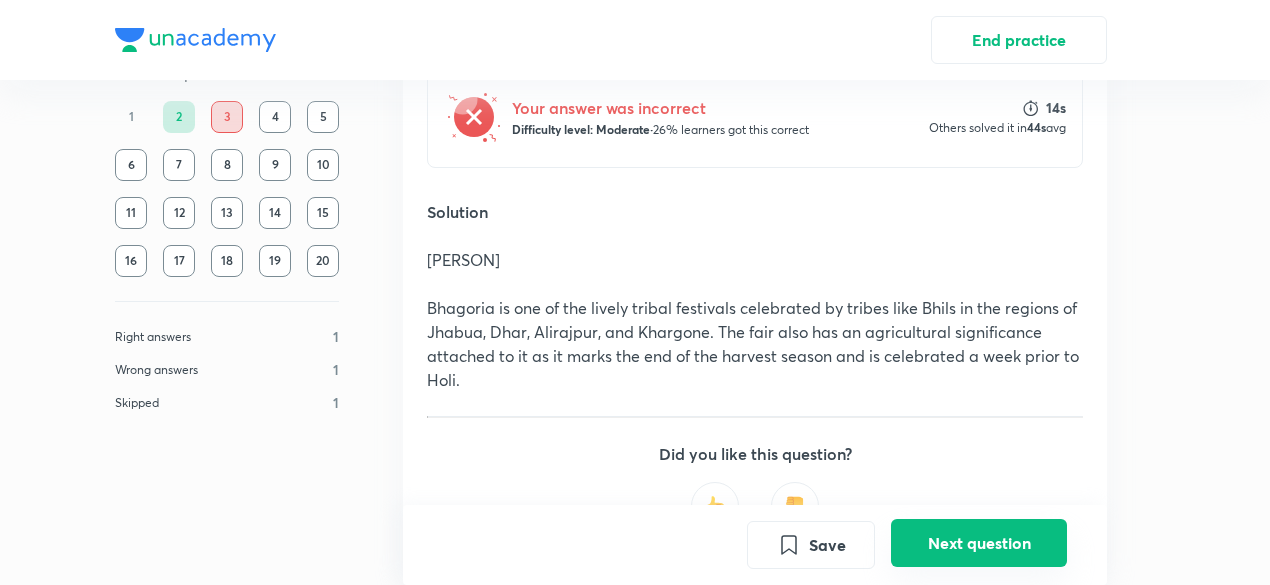 click on "Next question" at bounding box center (979, 543) 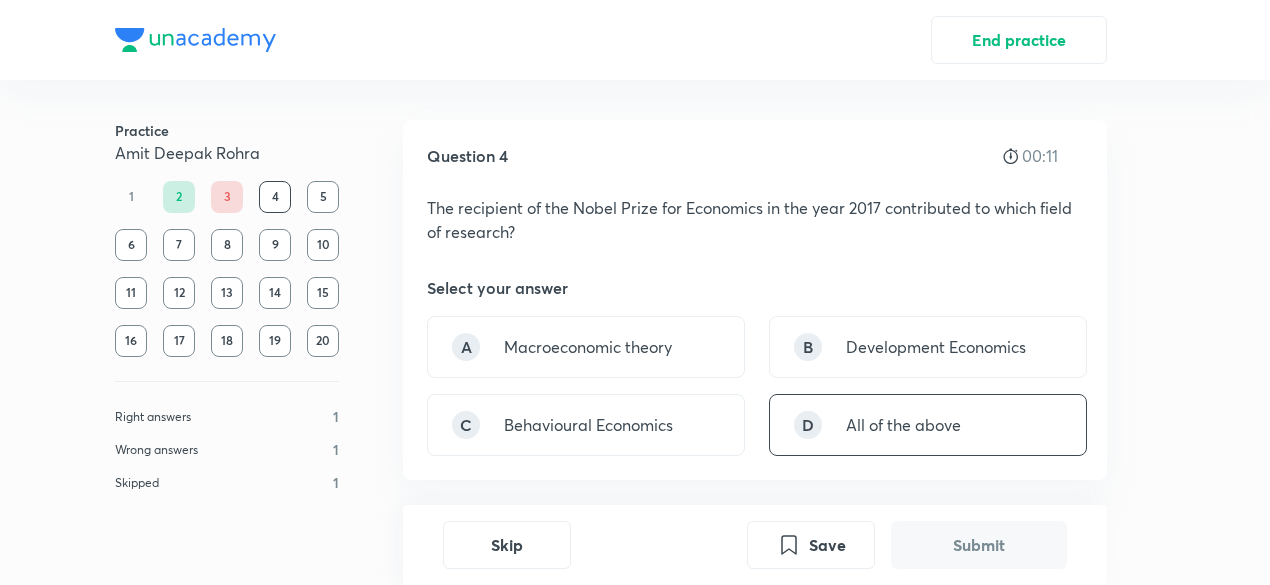 click on "D All of the above" at bounding box center (928, 425) 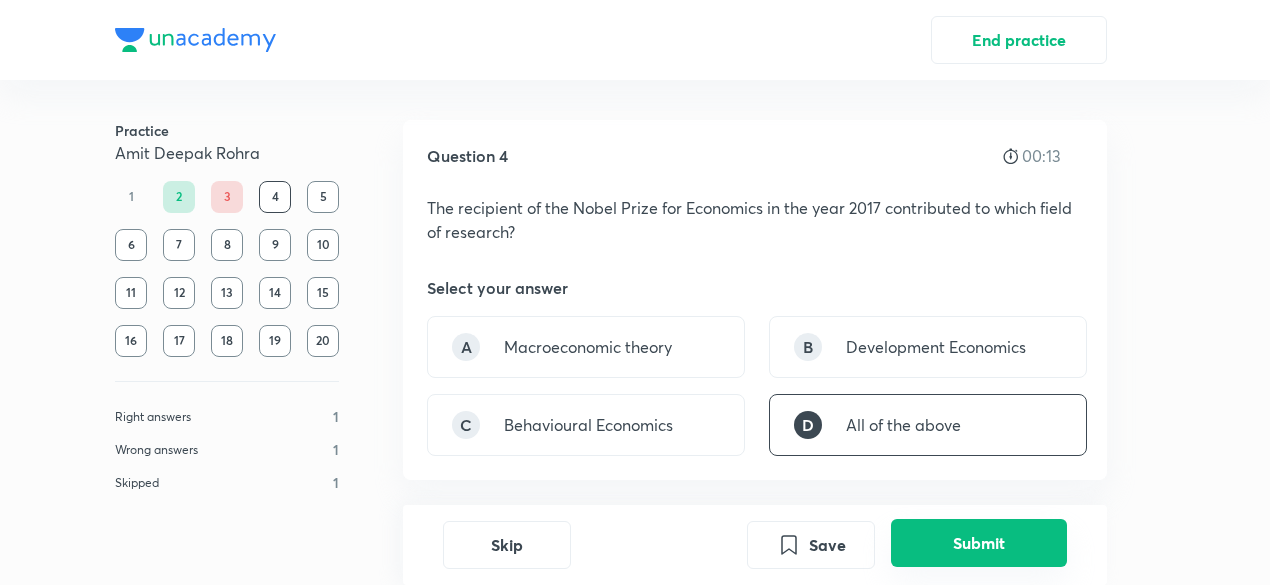 click on "Submit" at bounding box center (979, 543) 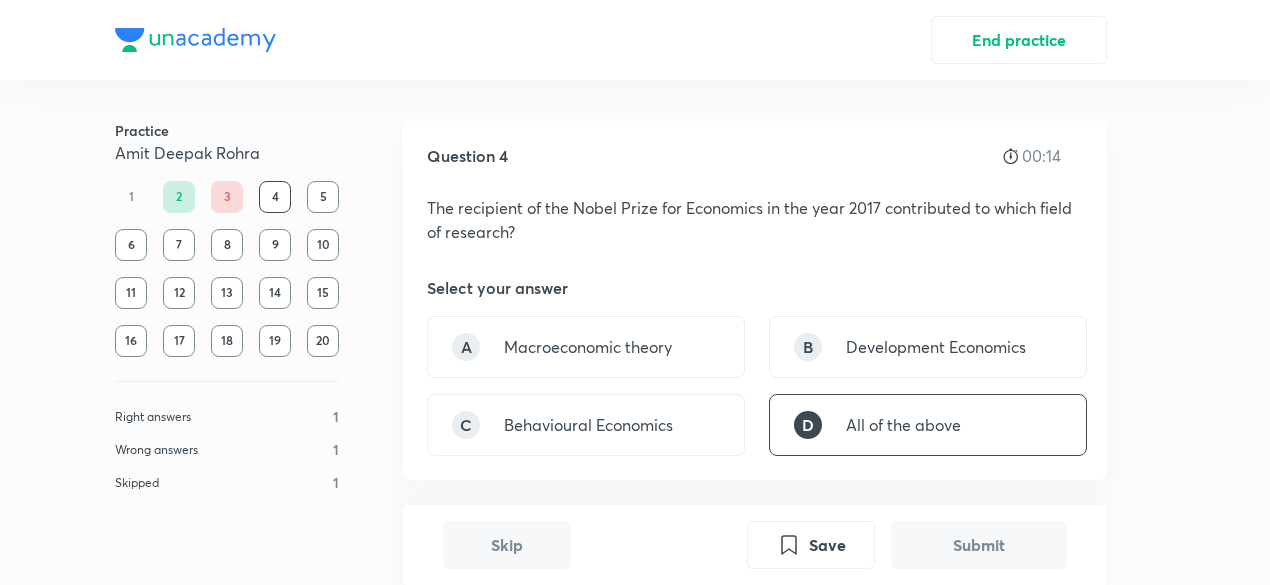 scroll, scrollTop: 518, scrollLeft: 0, axis: vertical 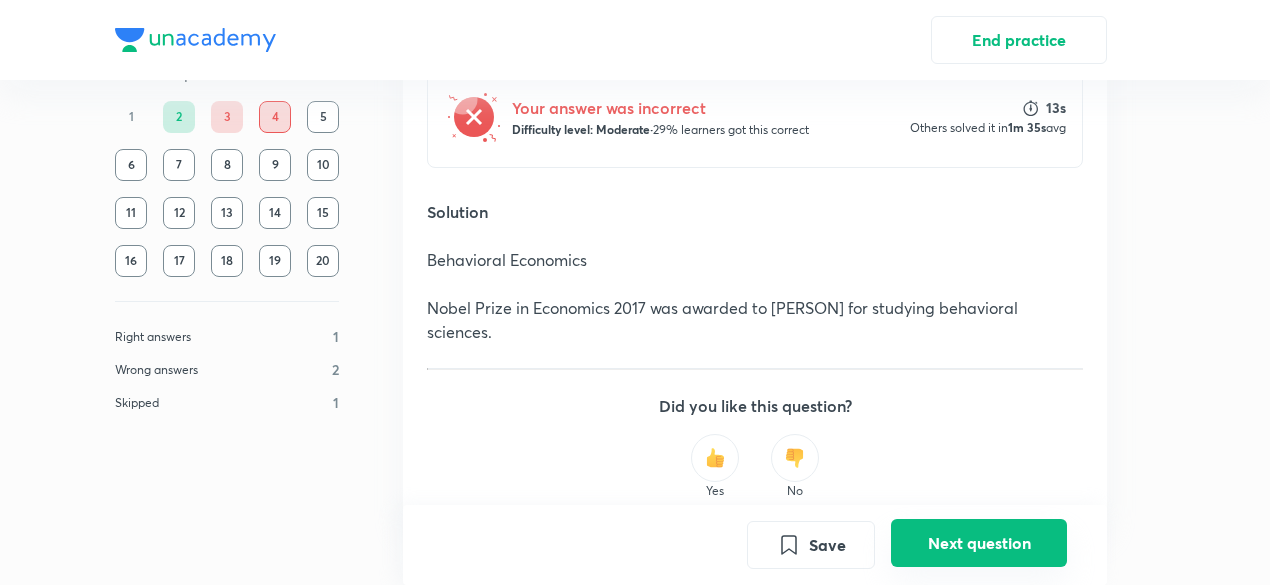 click on "Next question" at bounding box center (979, 543) 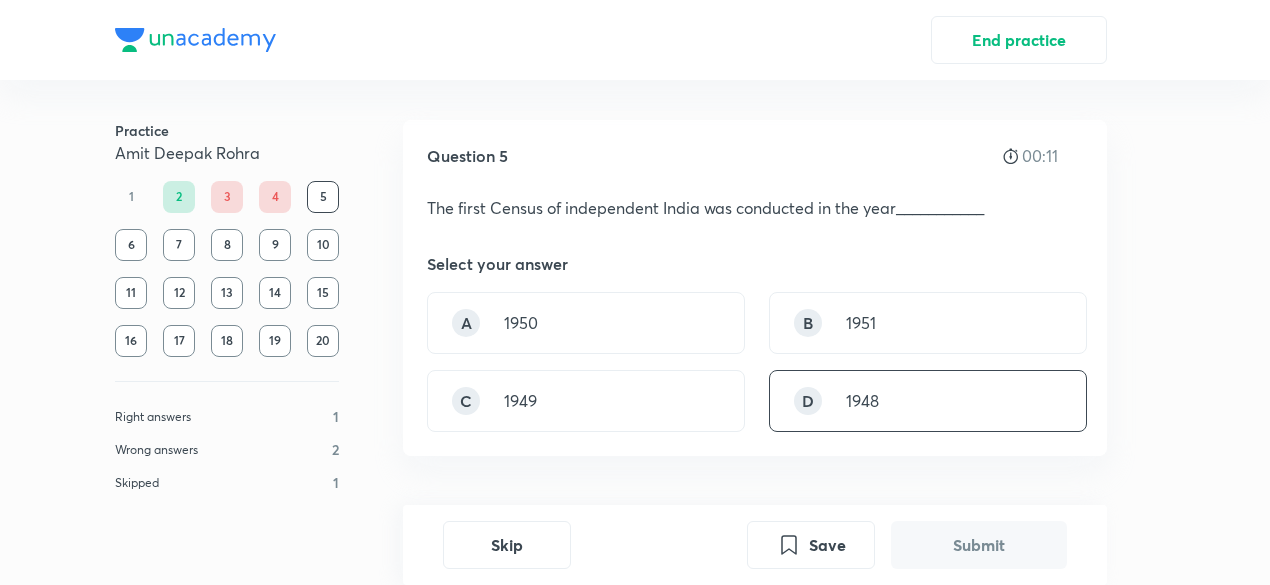 click on "D 1948" at bounding box center (928, 401) 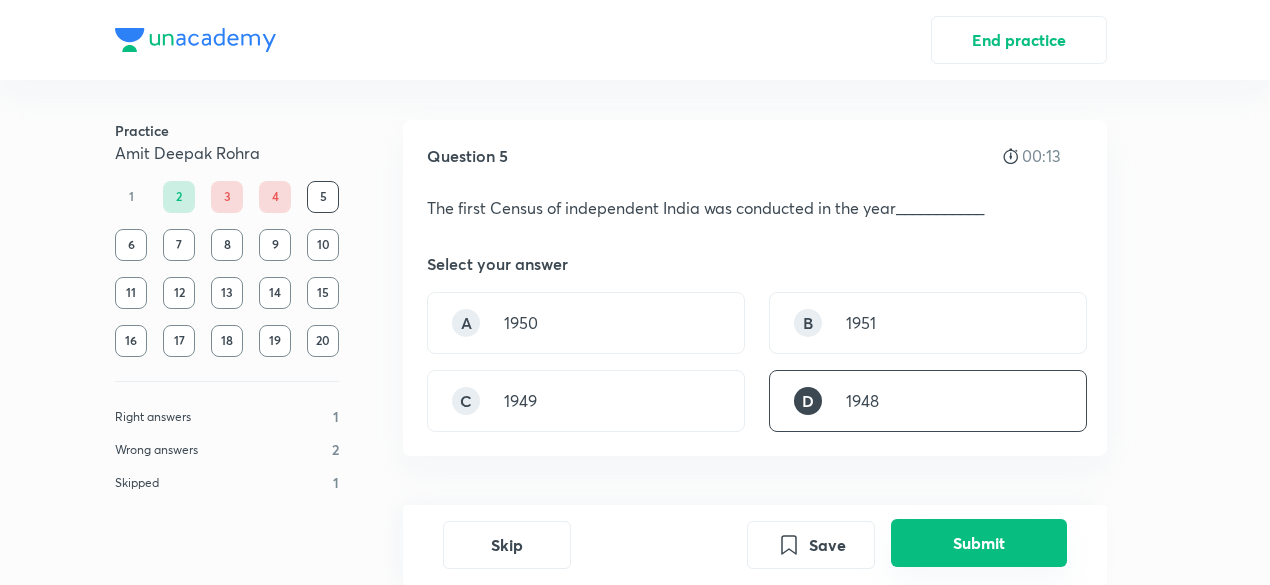 click on "Submit" at bounding box center [979, 543] 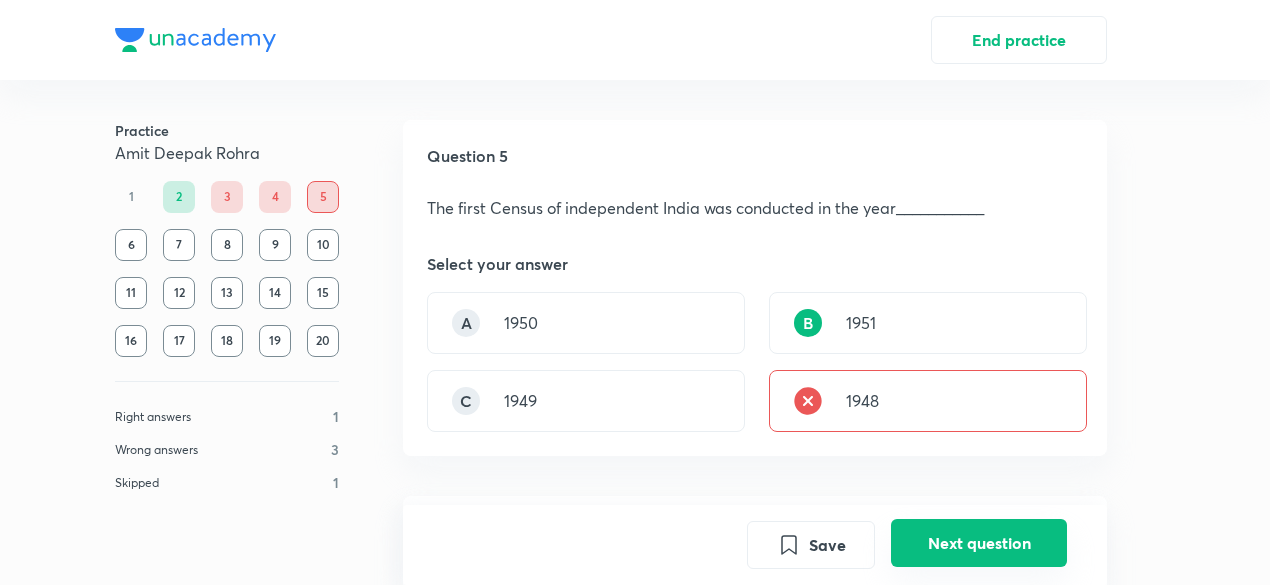 scroll, scrollTop: 494, scrollLeft: 0, axis: vertical 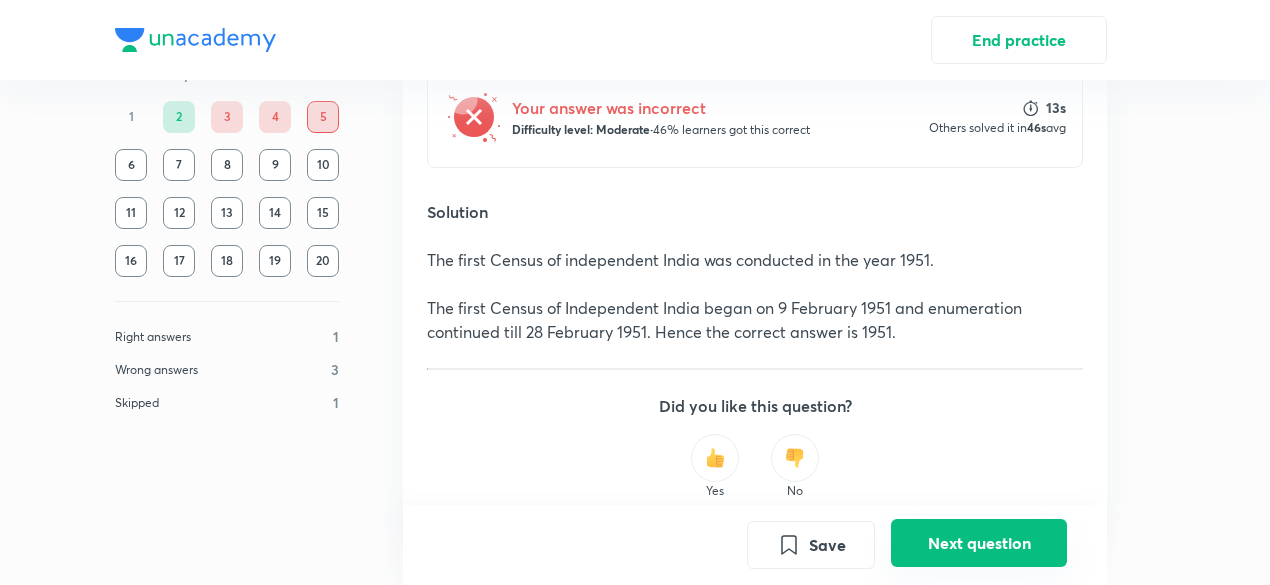 click on "Next question" at bounding box center [979, 543] 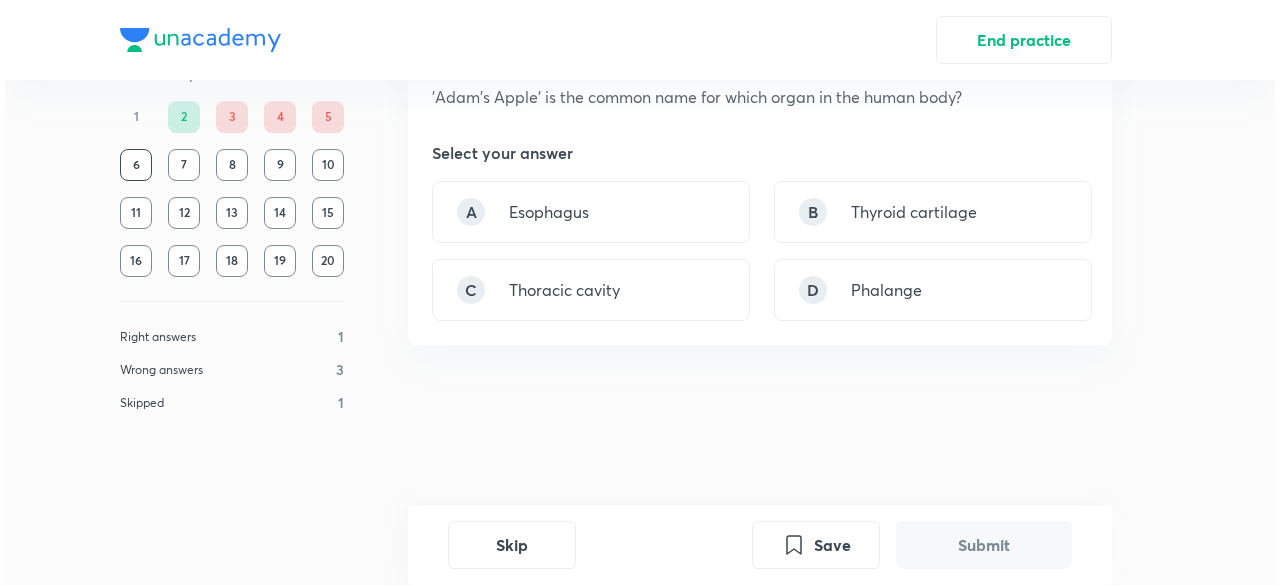 scroll, scrollTop: 0, scrollLeft: 0, axis: both 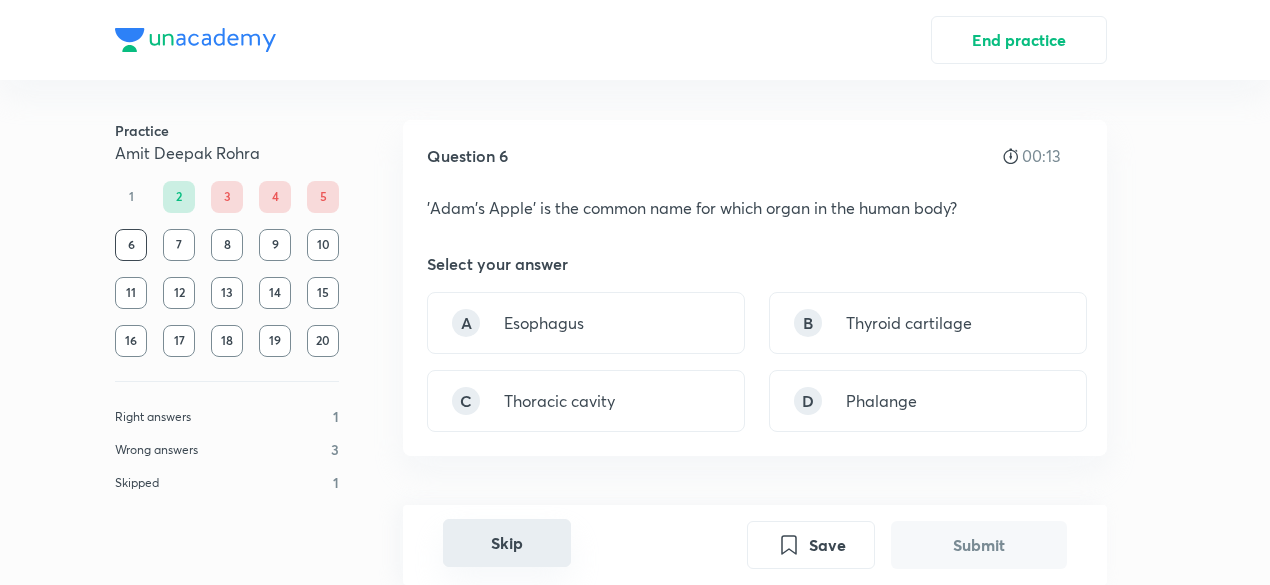click on "Skip" at bounding box center [507, 543] 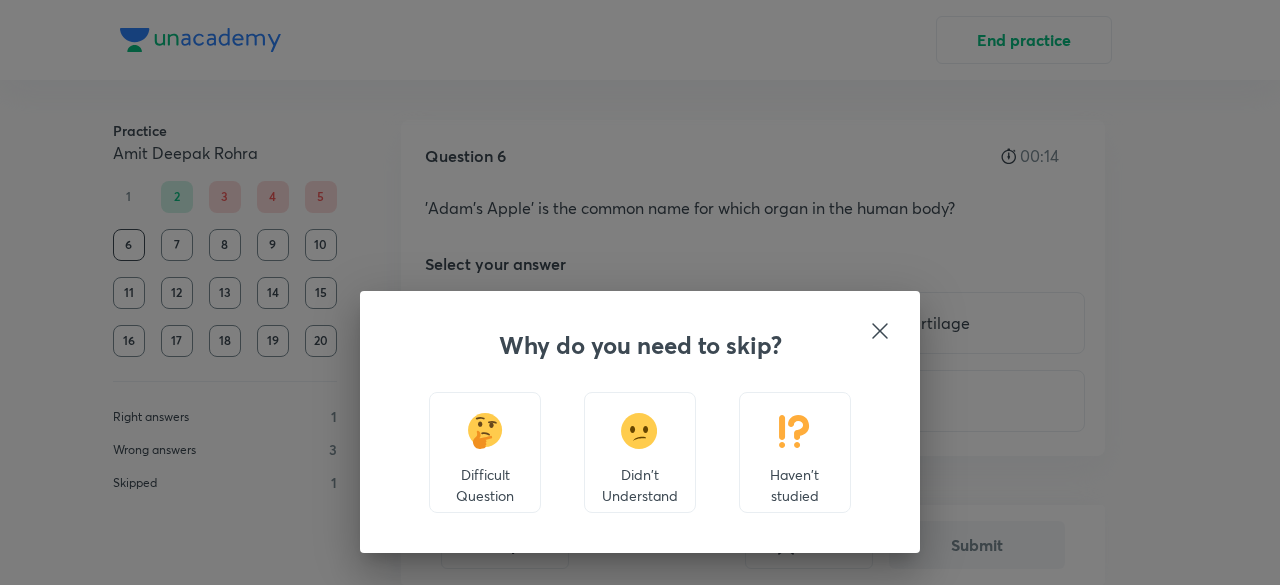 click at bounding box center [794, 431] 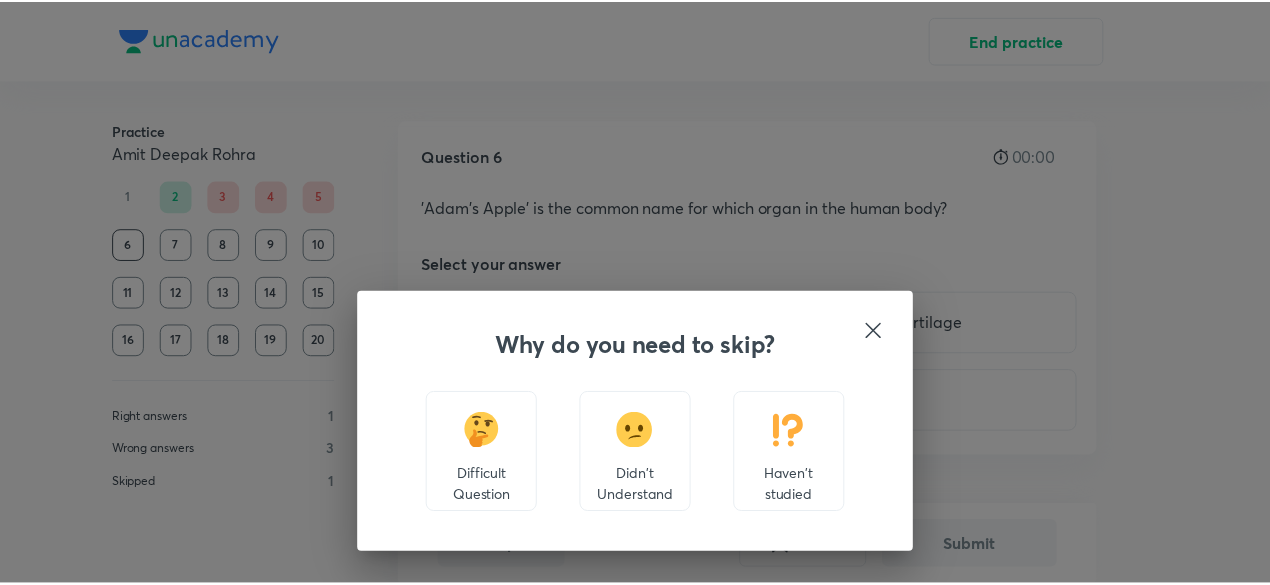 scroll, scrollTop: 494, scrollLeft: 0, axis: vertical 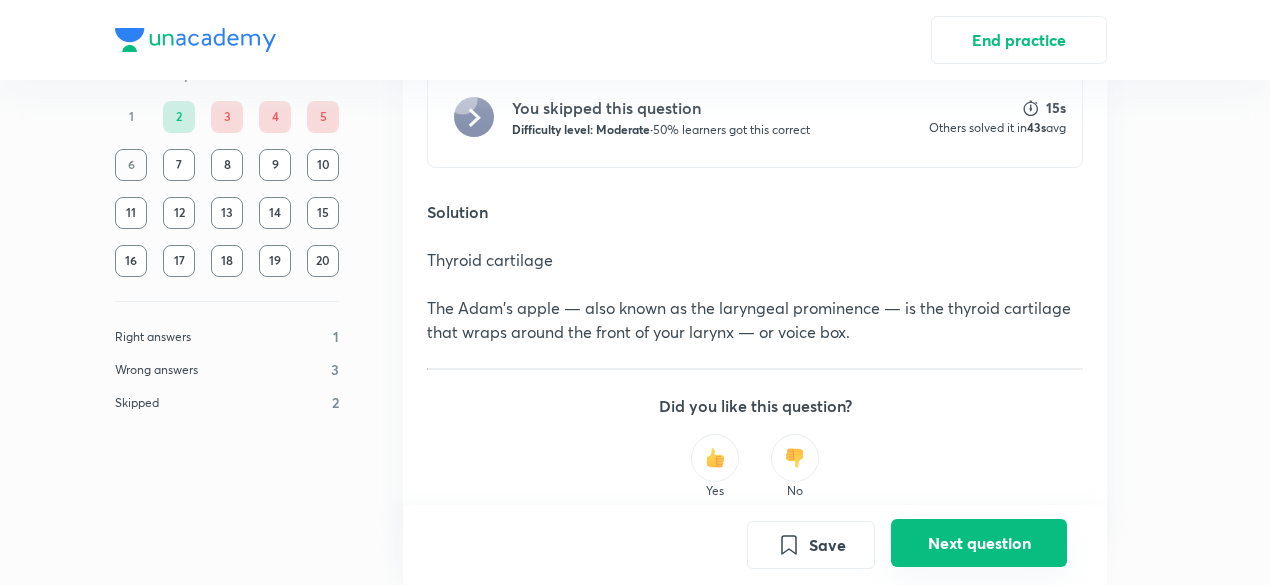 click on "Next question" at bounding box center [979, 543] 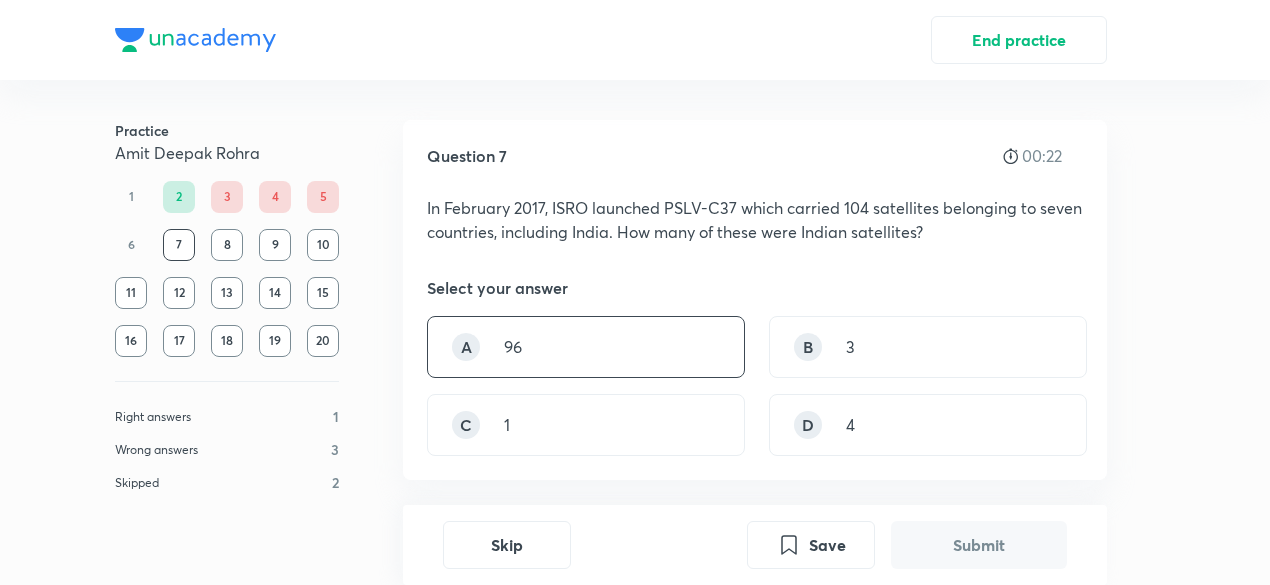 click on "A 96" at bounding box center [586, 347] 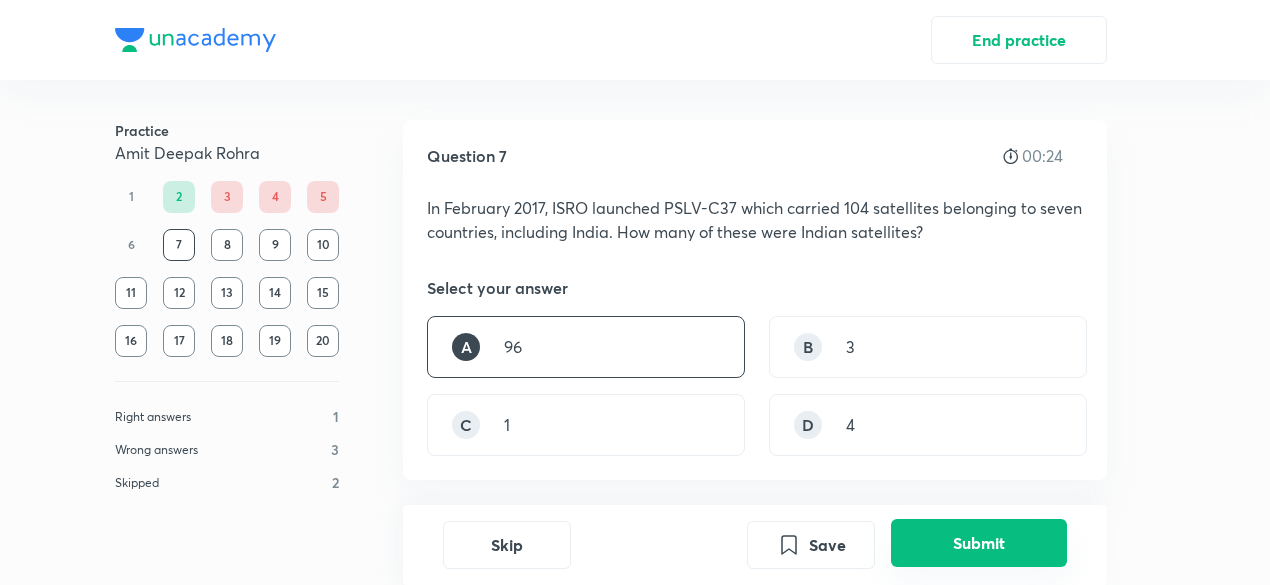 click on "Submit" at bounding box center (979, 543) 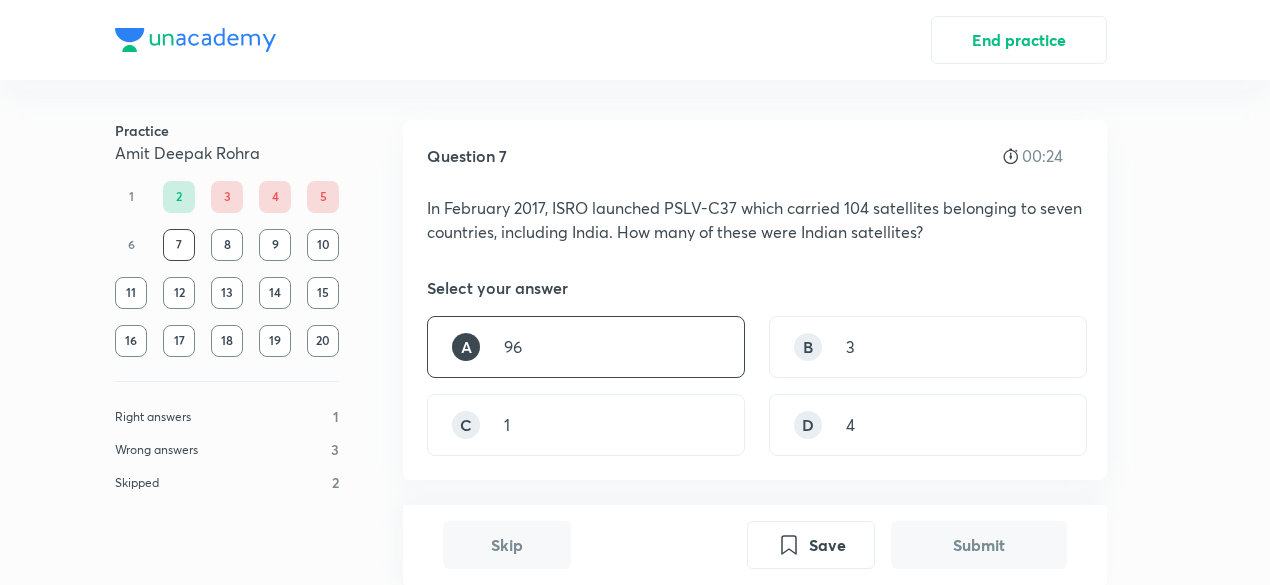 scroll, scrollTop: 518, scrollLeft: 0, axis: vertical 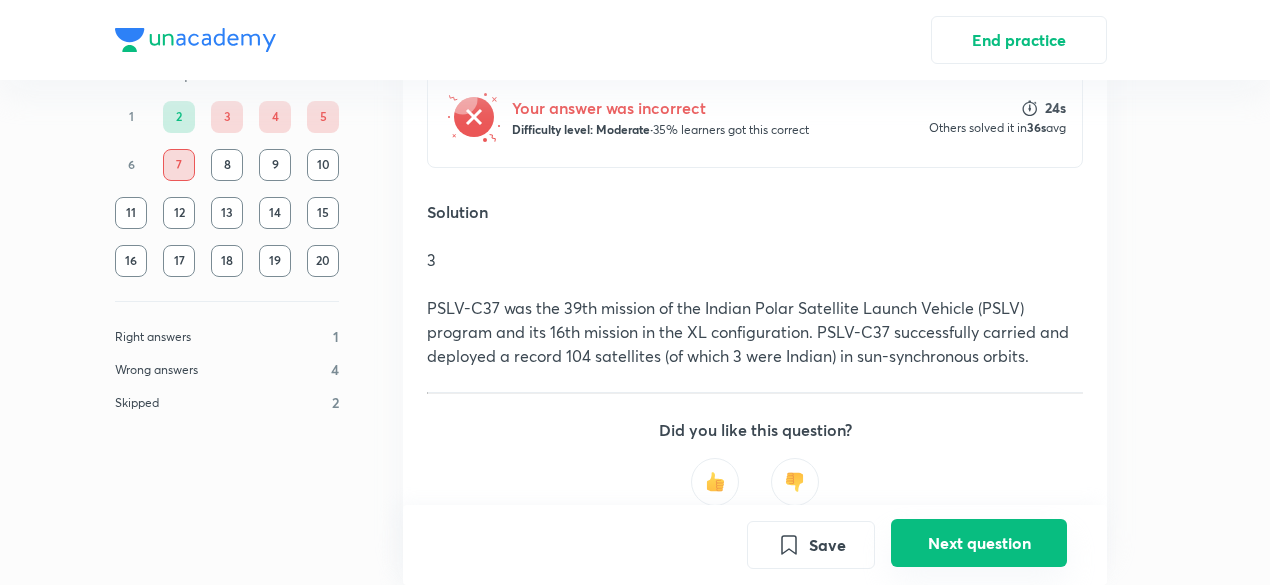 click on "Next question" at bounding box center (979, 543) 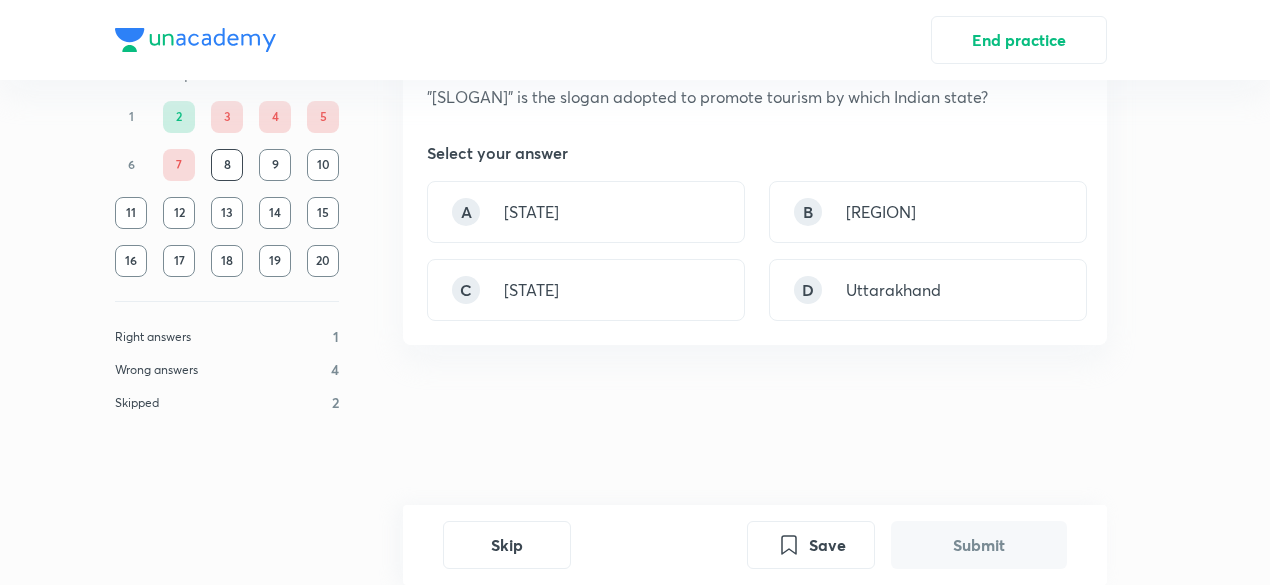 scroll, scrollTop: 0, scrollLeft: 0, axis: both 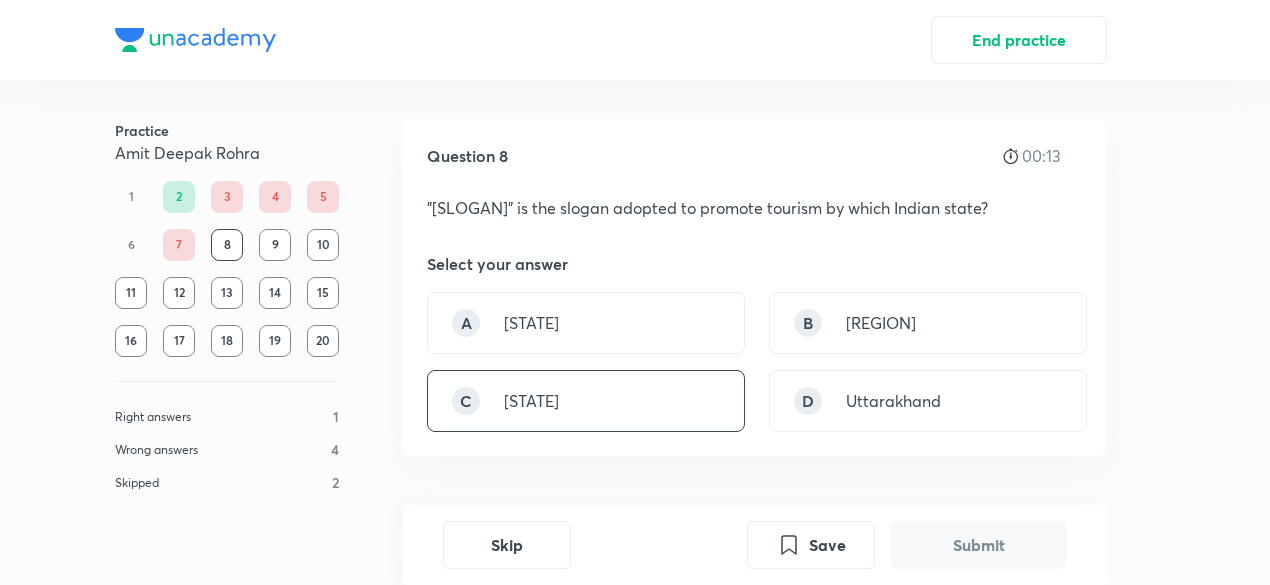 click on "C [REGION]" at bounding box center [586, 401] 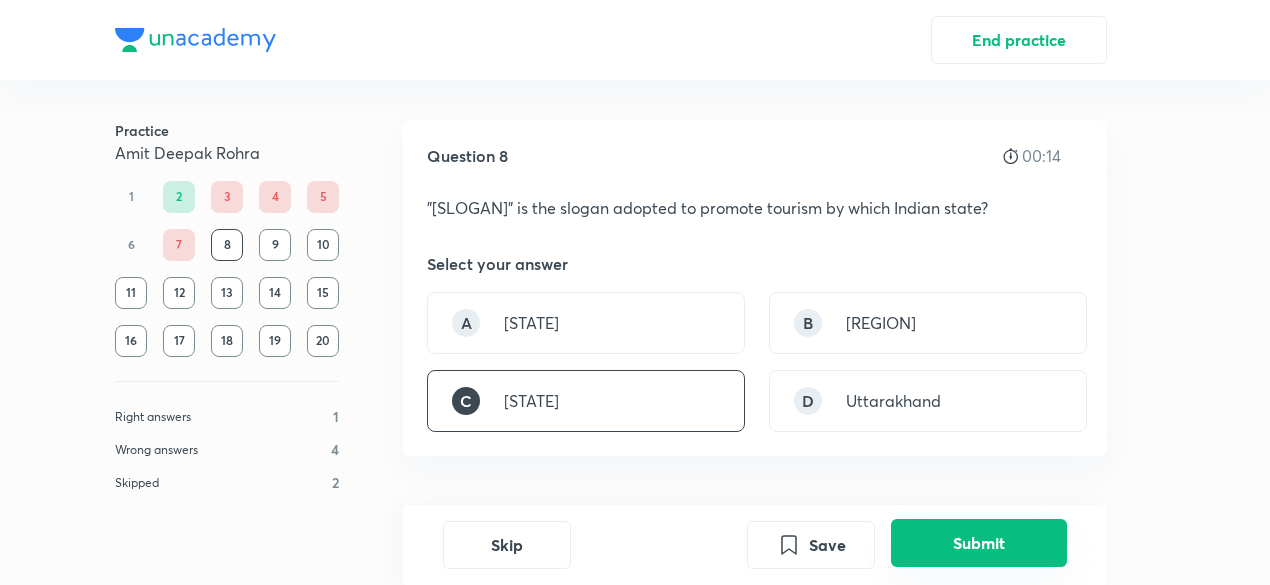 click on "Submit" at bounding box center [979, 543] 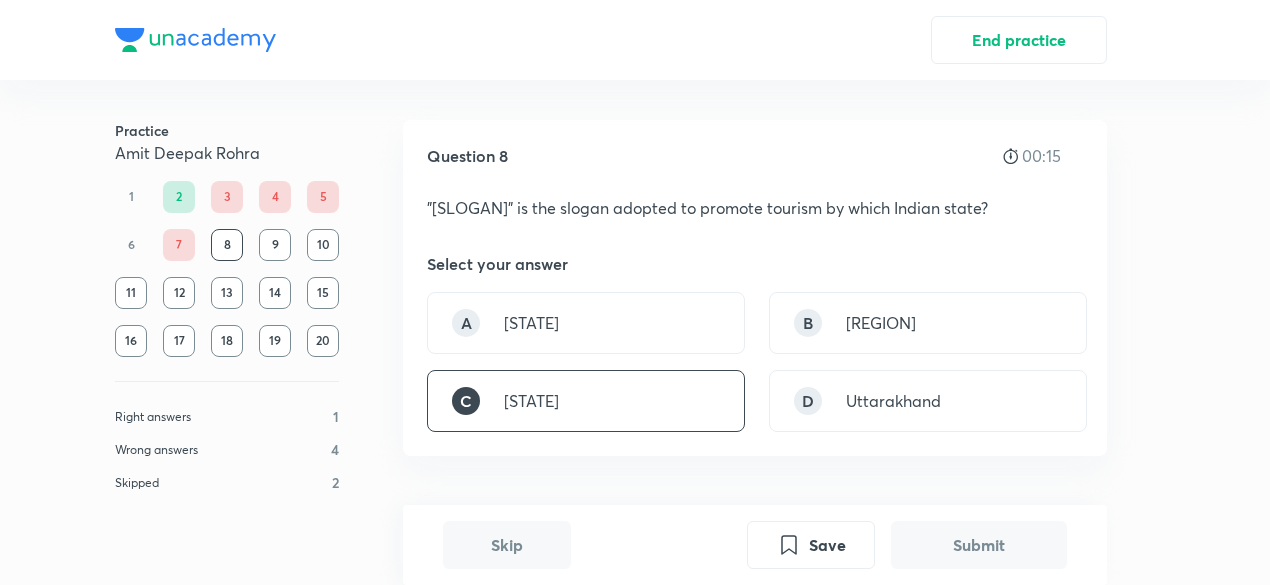 scroll, scrollTop: 494, scrollLeft: 0, axis: vertical 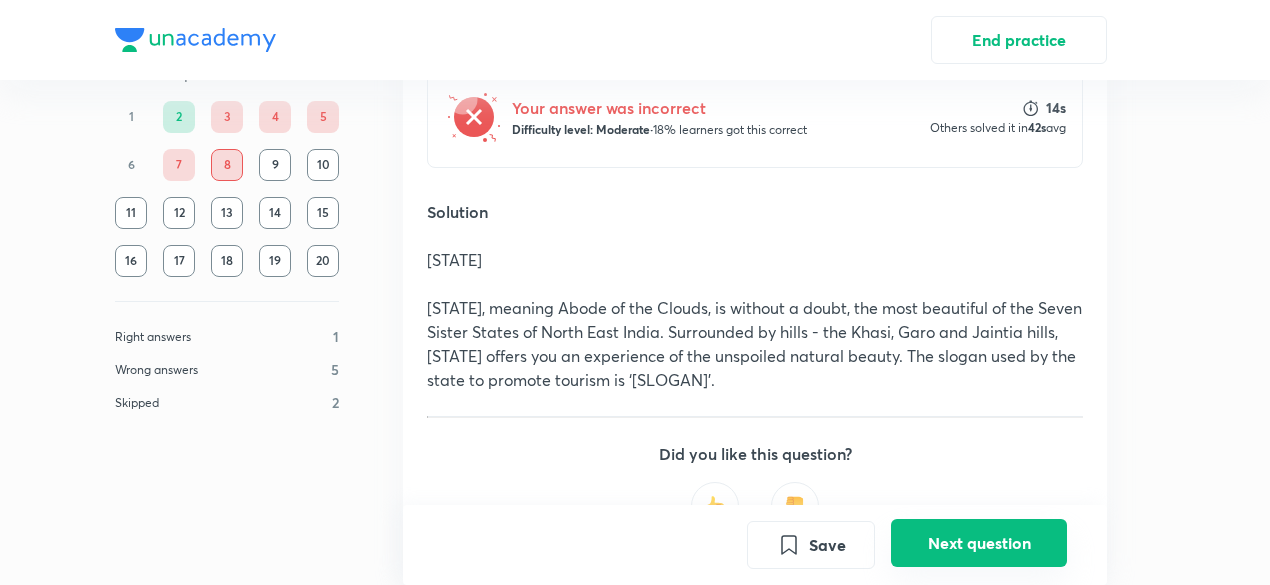 click on "Next question" at bounding box center (979, 543) 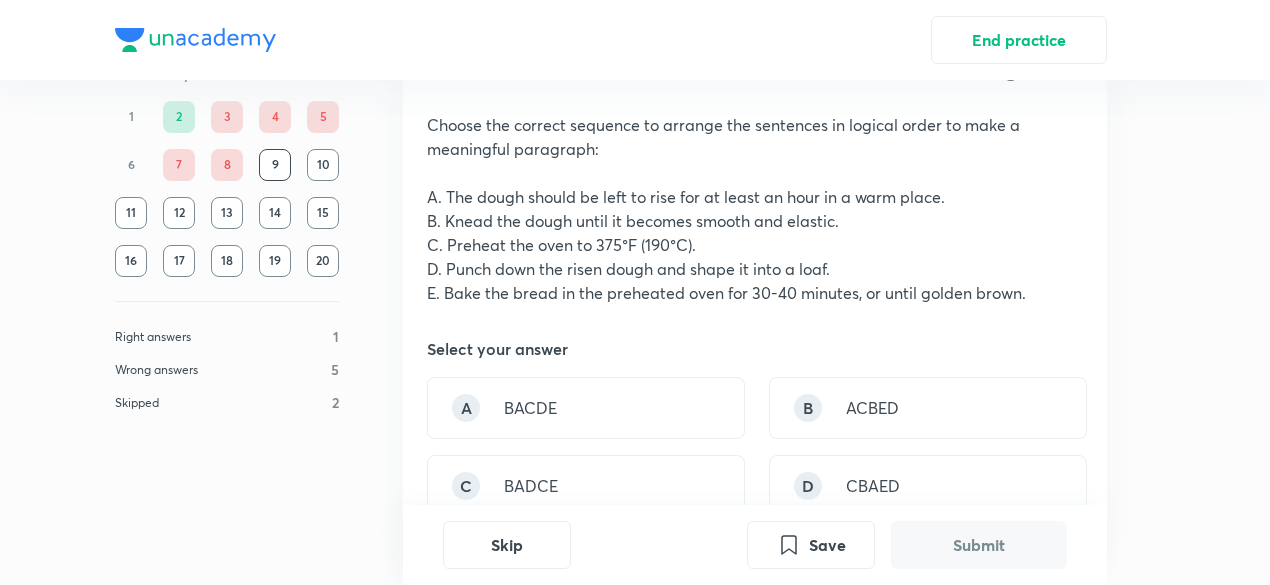 scroll, scrollTop: 84, scrollLeft: 0, axis: vertical 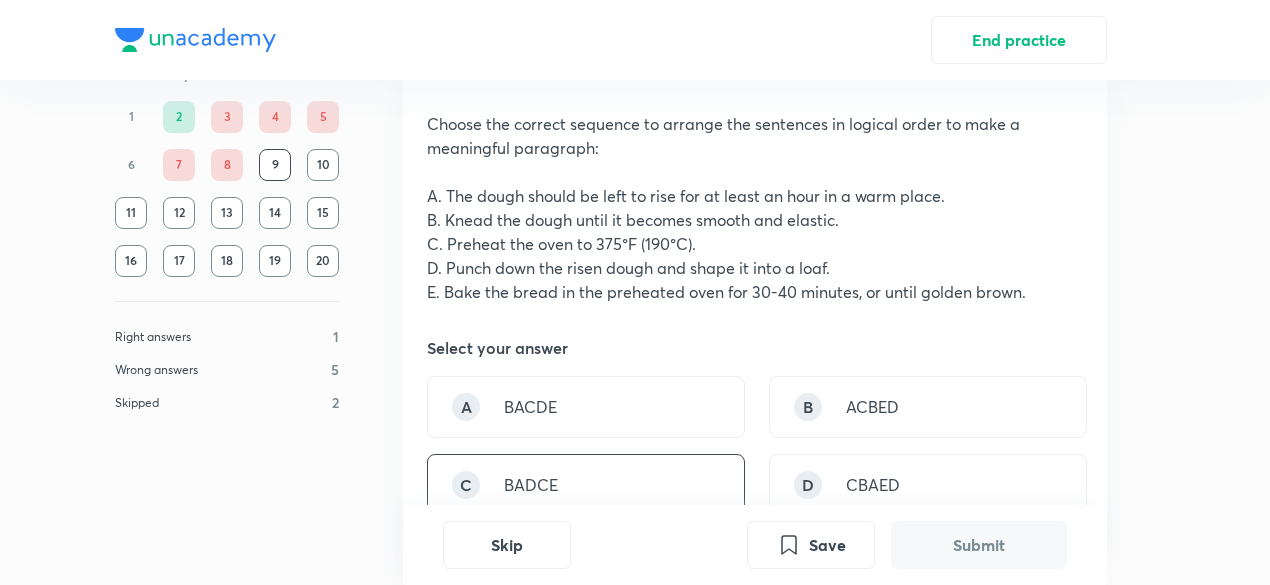 click on "BADCE" at bounding box center (531, 485) 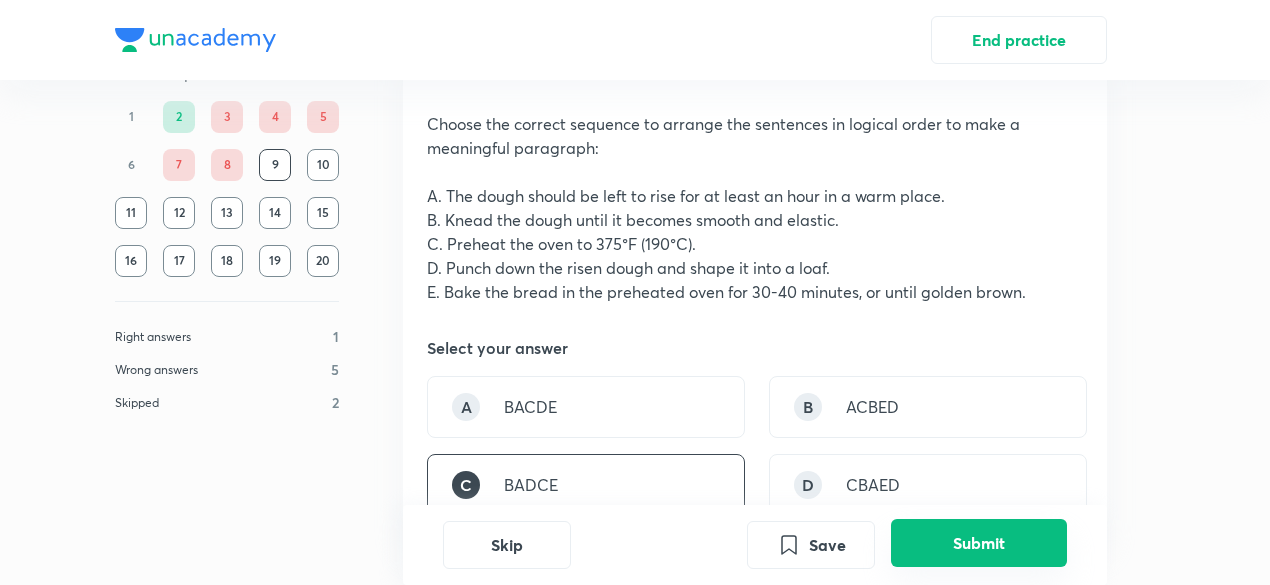 click on "Submit" at bounding box center (979, 543) 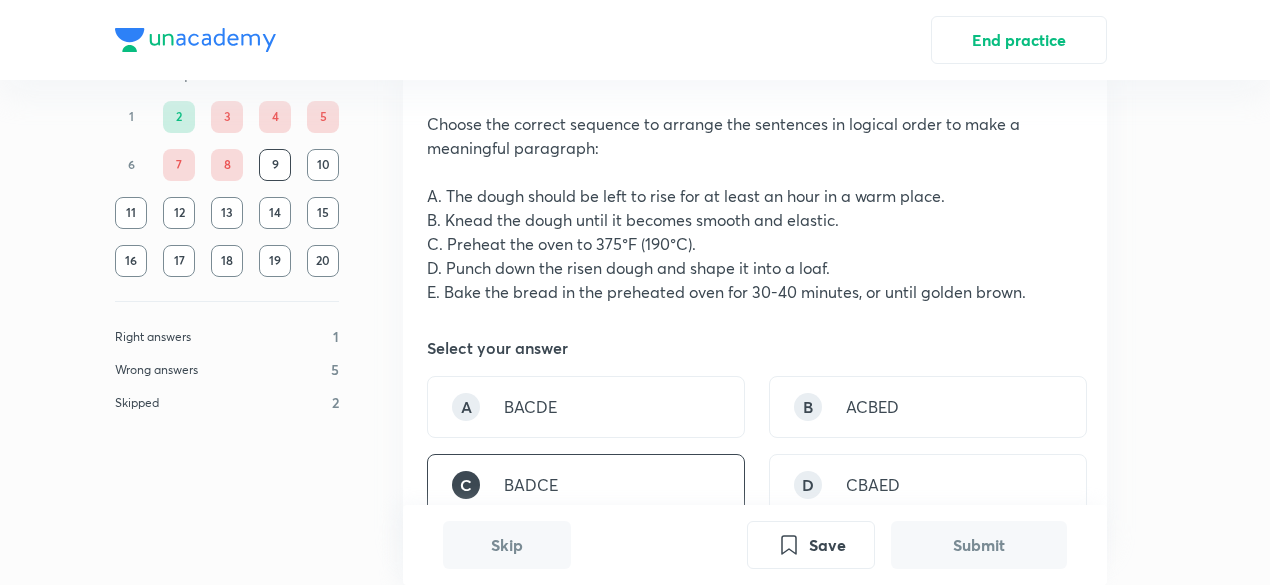 scroll, scrollTop: 662, scrollLeft: 0, axis: vertical 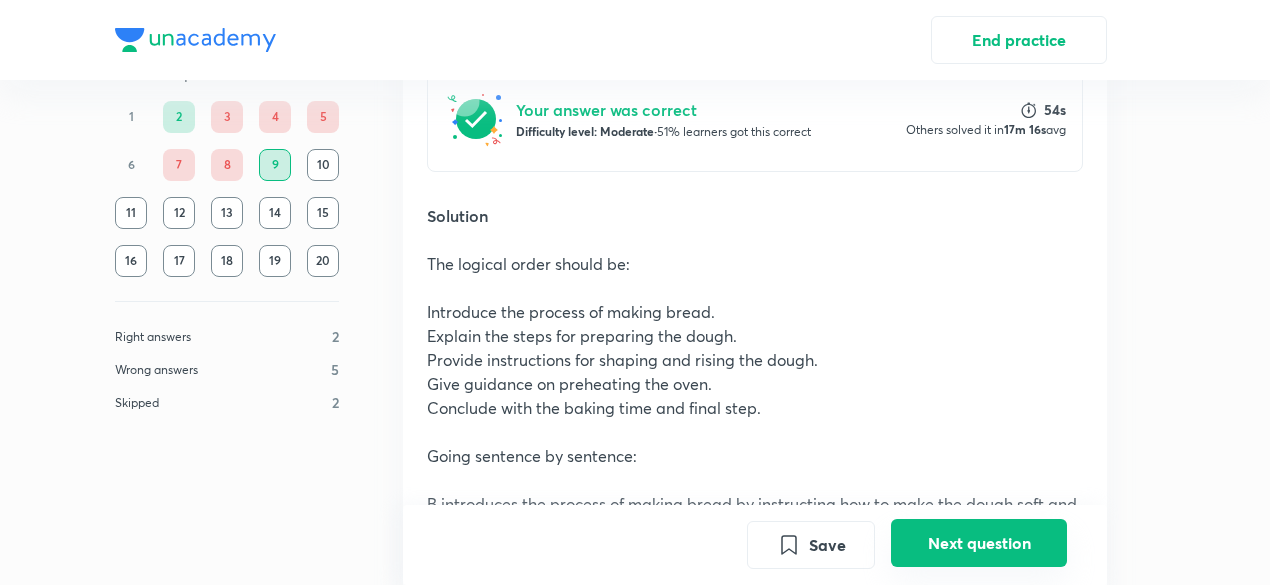 click on "Next question" at bounding box center (979, 543) 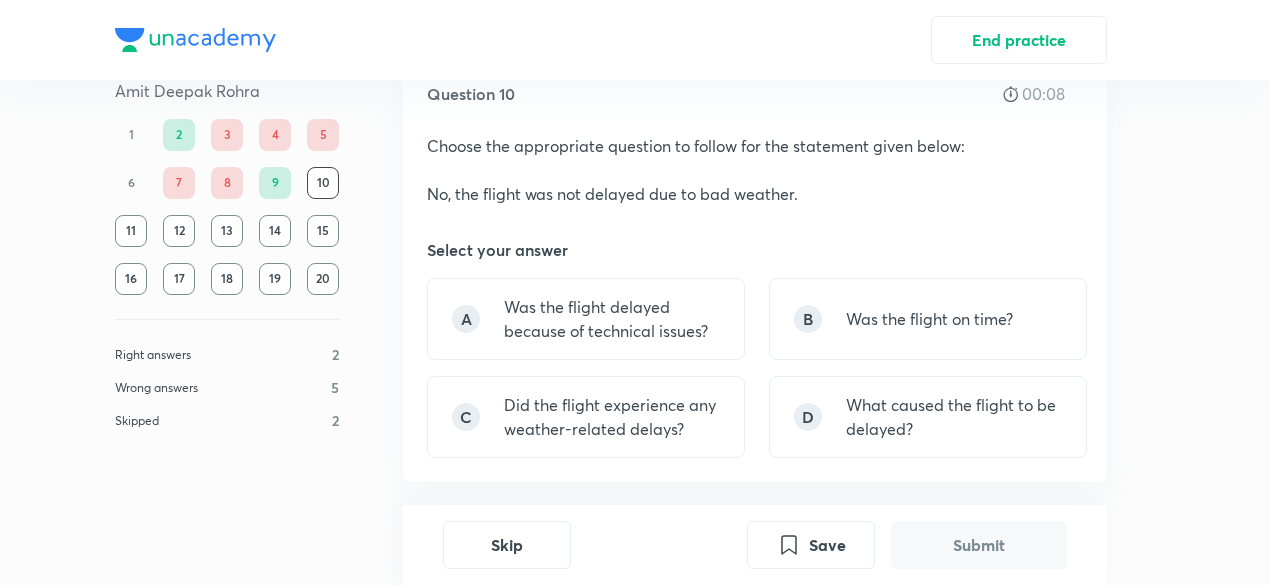 scroll, scrollTop: 63, scrollLeft: 0, axis: vertical 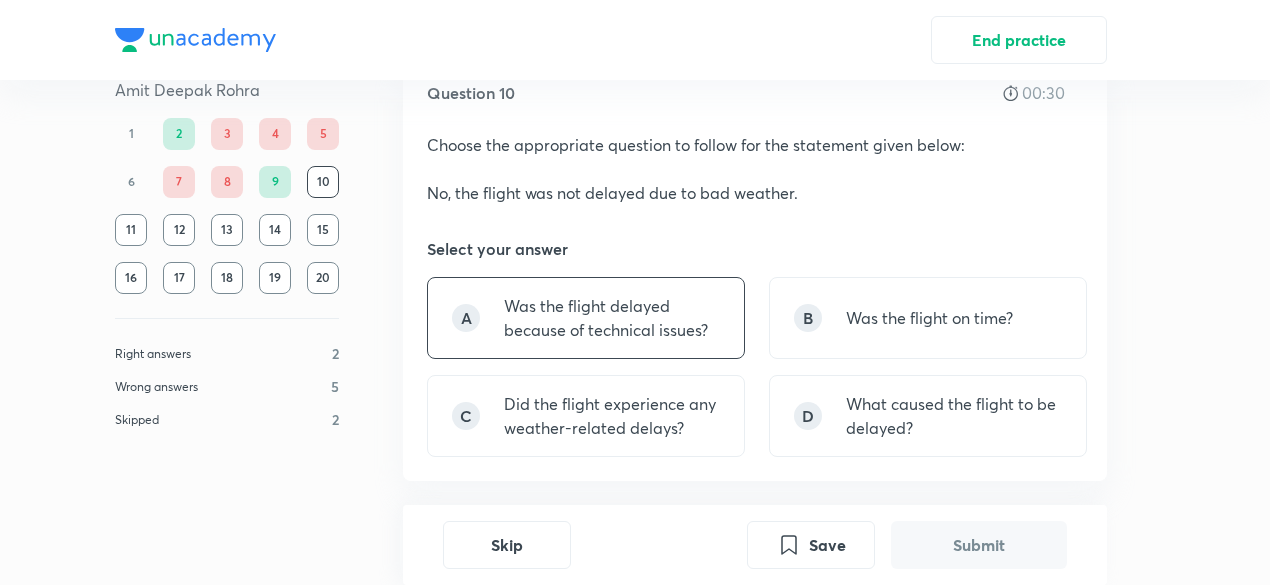 click on "Was the flight delayed because of technical issues?" at bounding box center [612, 318] 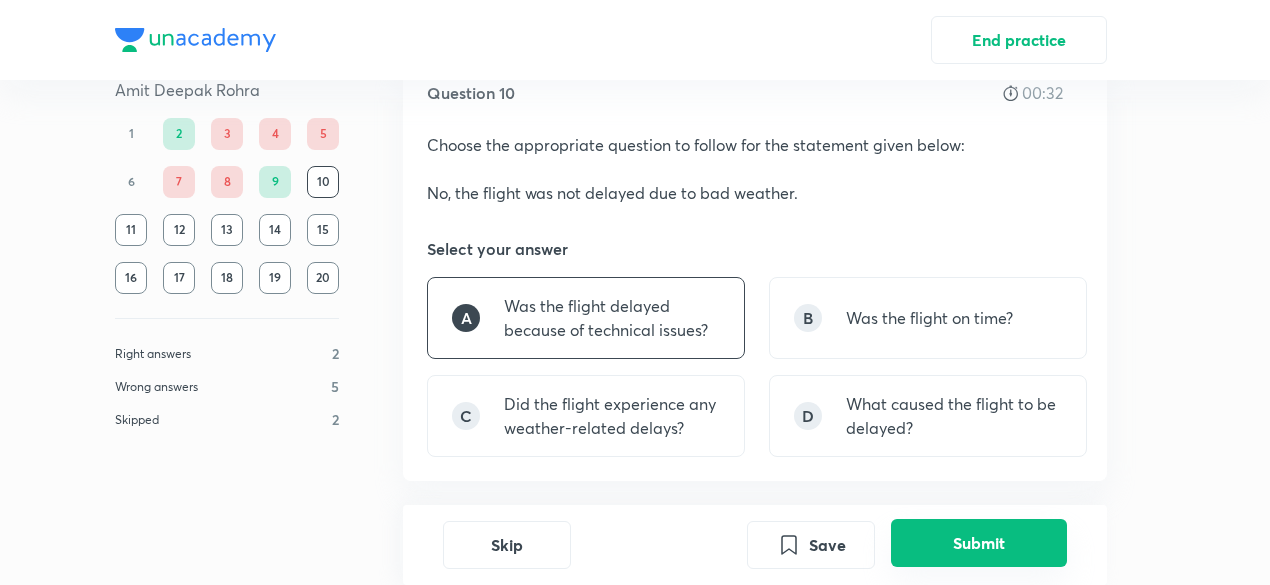 click on "Submit" at bounding box center [979, 543] 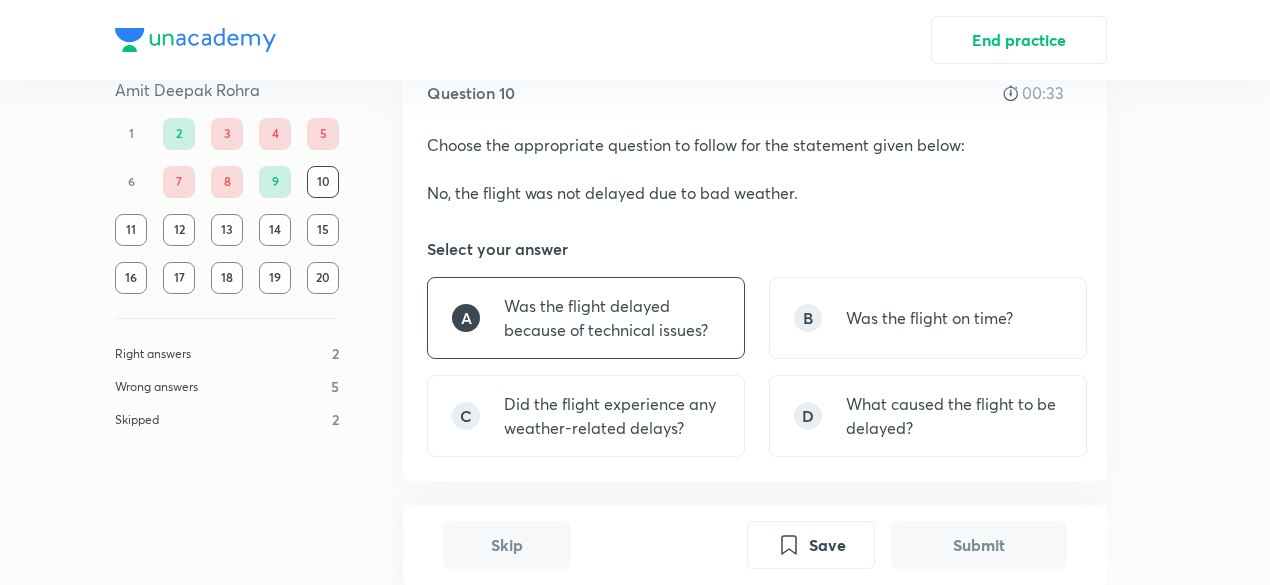 scroll, scrollTop: 582, scrollLeft: 0, axis: vertical 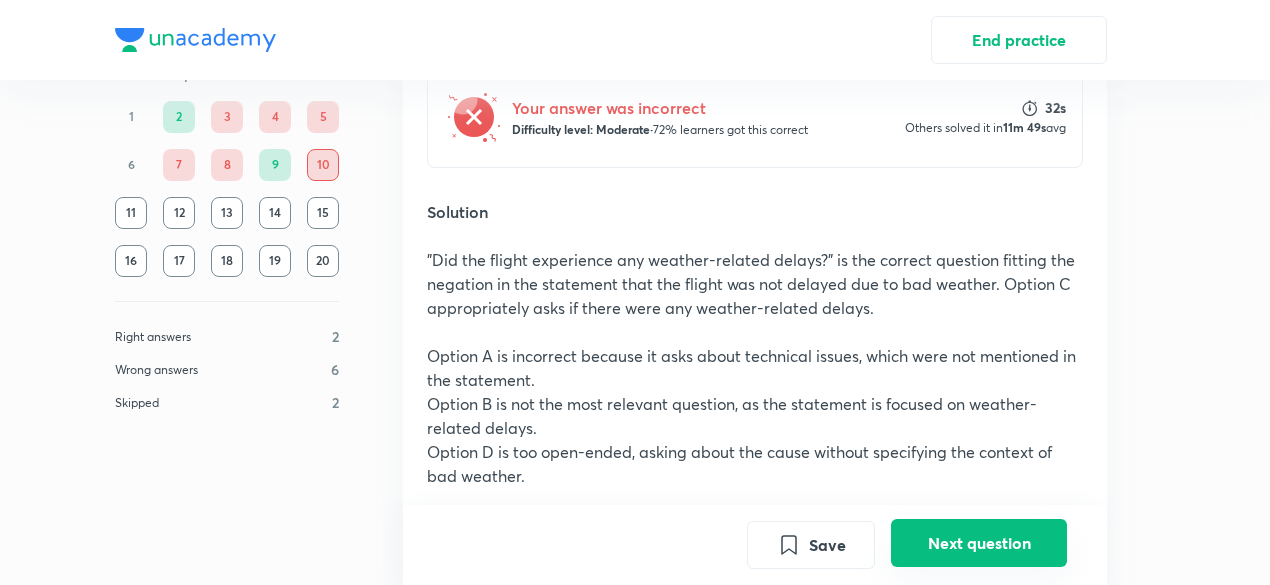 click on "Next question" at bounding box center (979, 543) 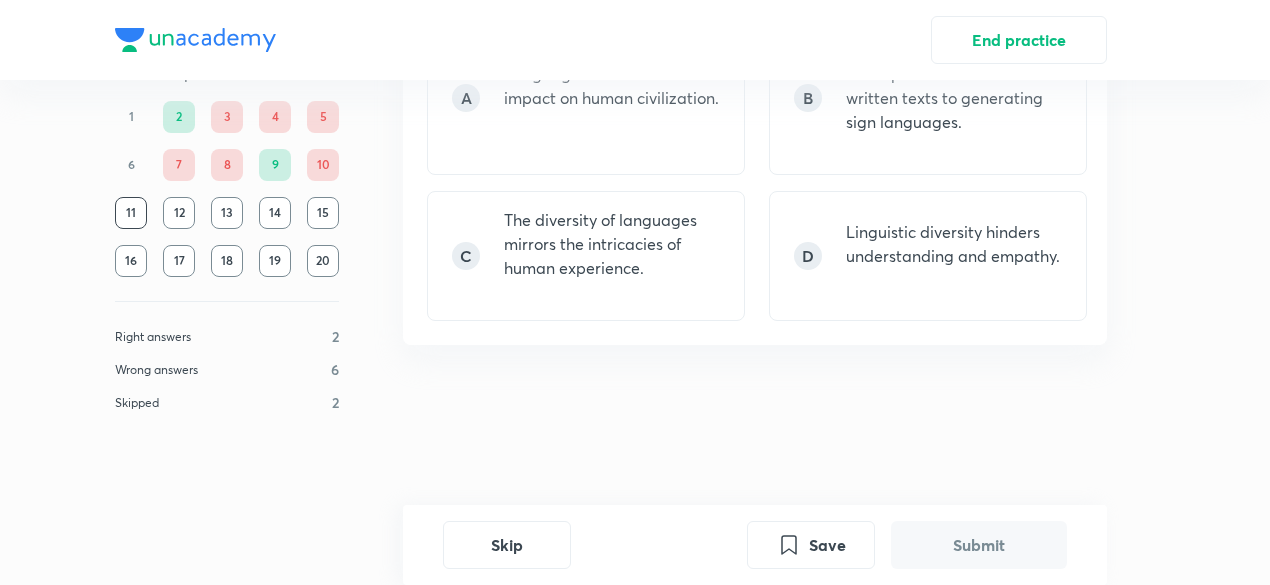 scroll, scrollTop: 0, scrollLeft: 0, axis: both 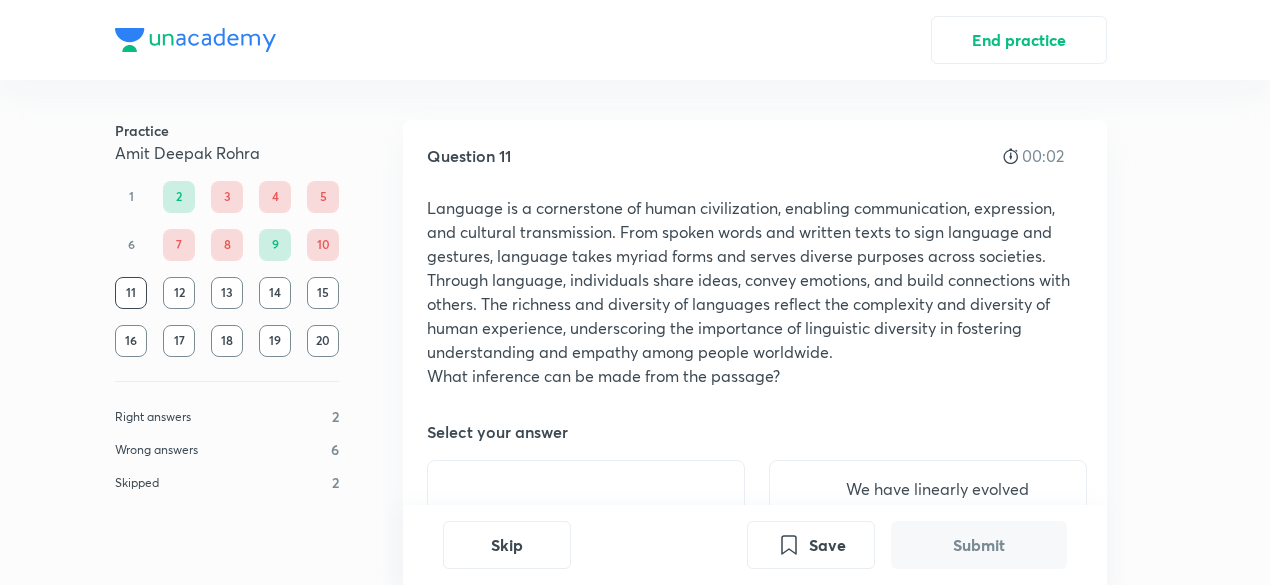 drag, startPoint x: 543, startPoint y: 249, endPoint x: 723, endPoint y: 307, distance: 189.11372 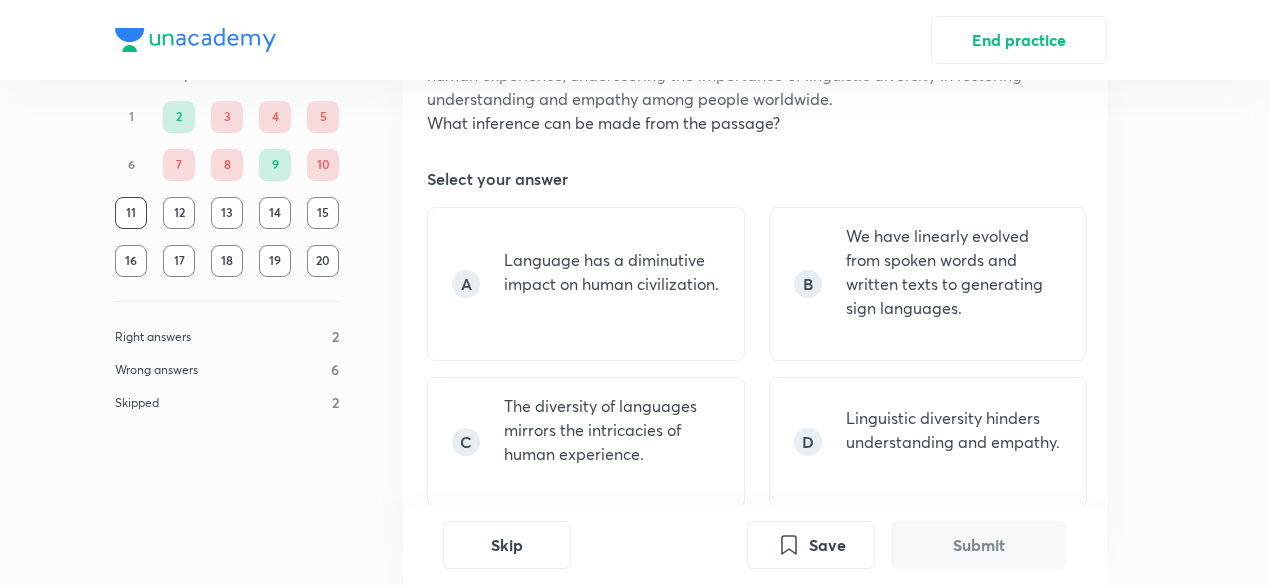 scroll, scrollTop: 280, scrollLeft: 0, axis: vertical 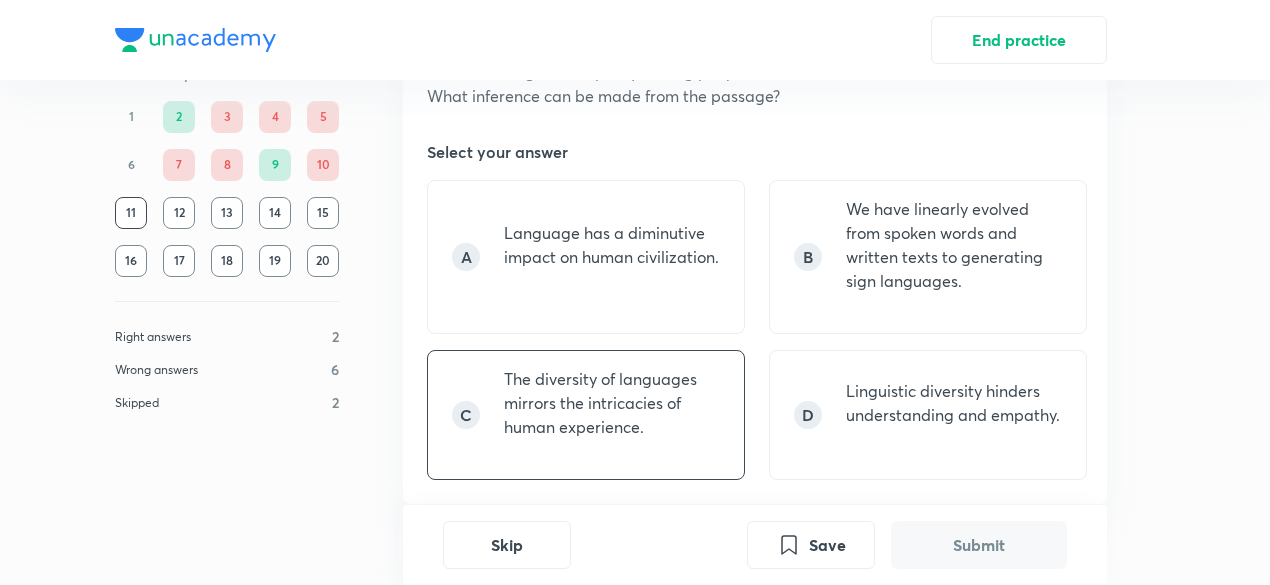 click on "The diversity of languages mirrors the intricacies of human experience." at bounding box center (612, 403) 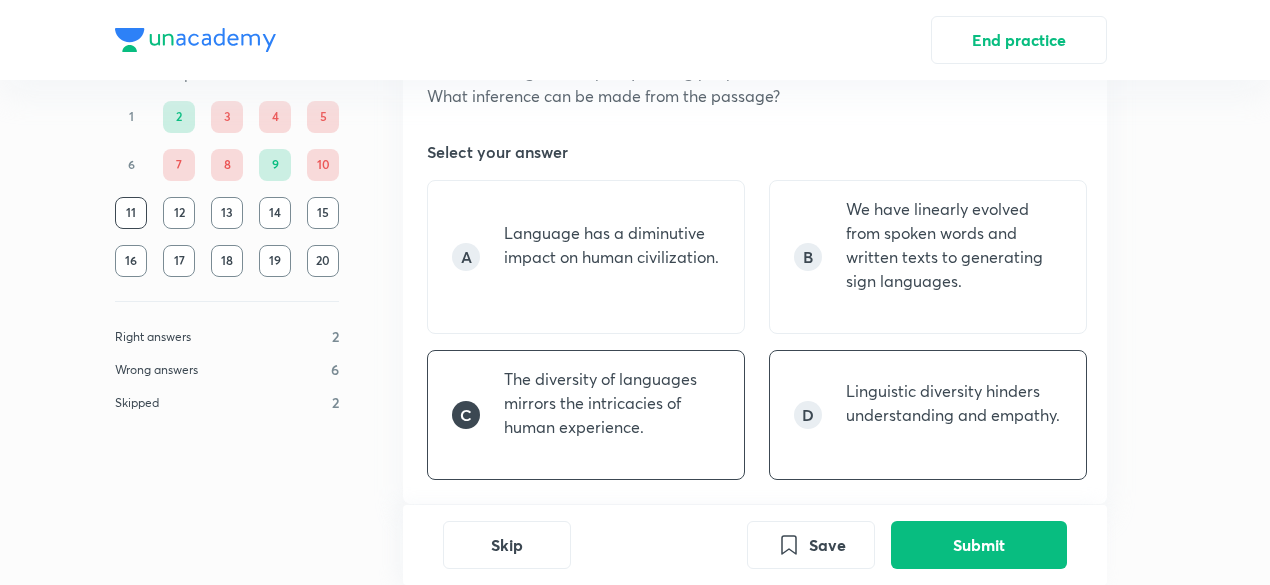 click on "Linguistic diversity hinders understanding and empathy." at bounding box center (954, 403) 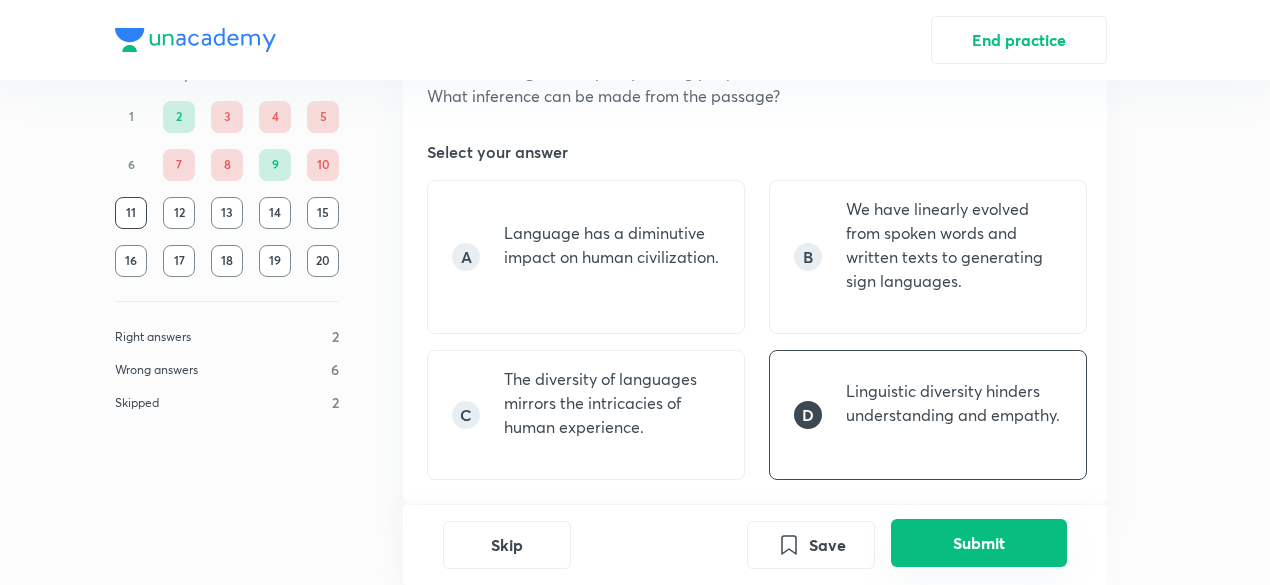 click on "Submit" at bounding box center (979, 543) 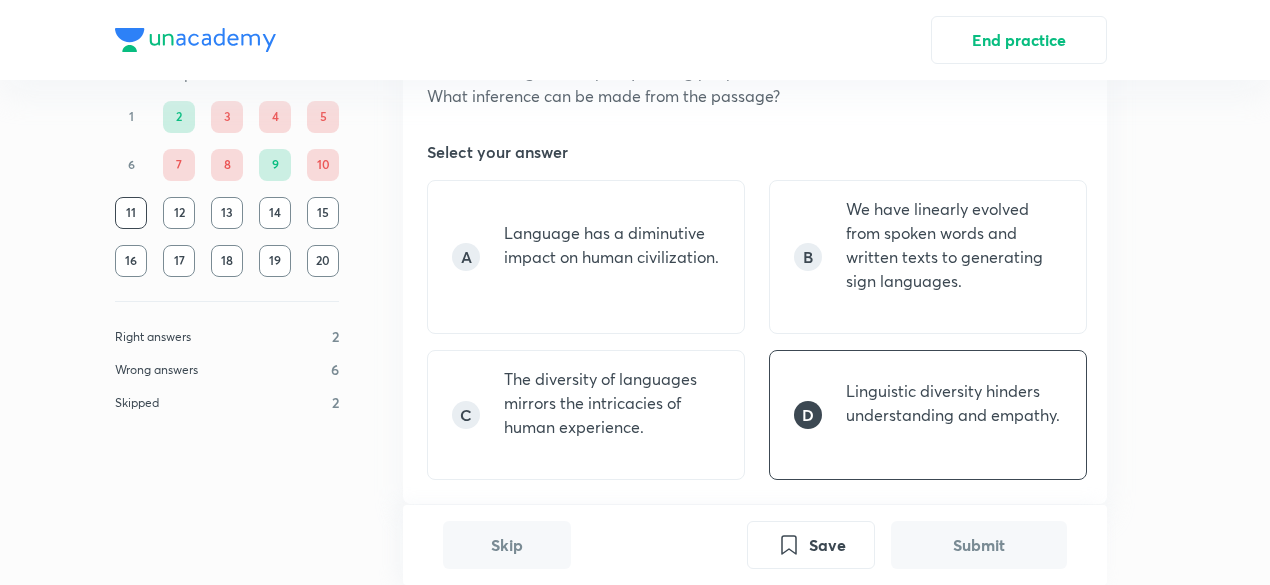 scroll, scrollTop: 822, scrollLeft: 0, axis: vertical 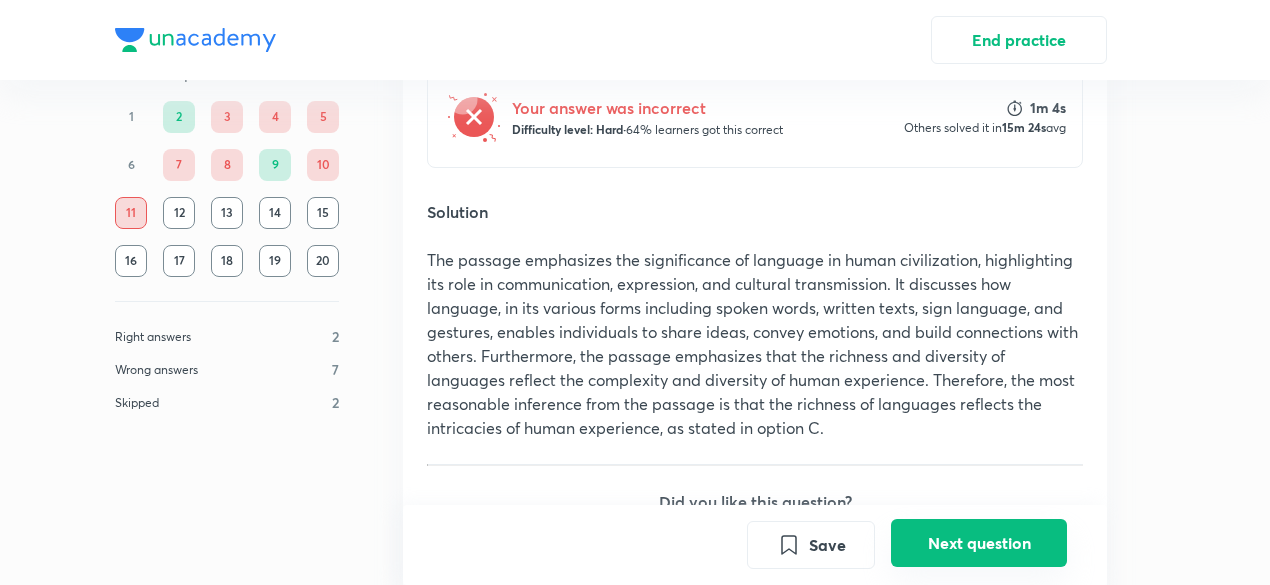 click on "Next question" at bounding box center [979, 543] 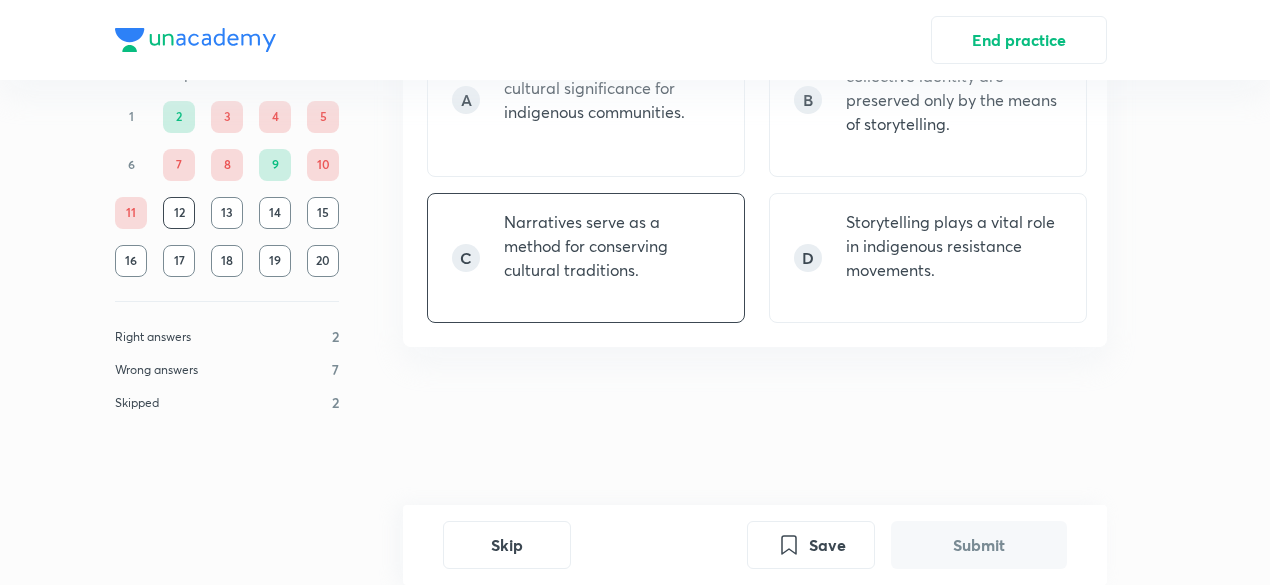 scroll, scrollTop: 369, scrollLeft: 0, axis: vertical 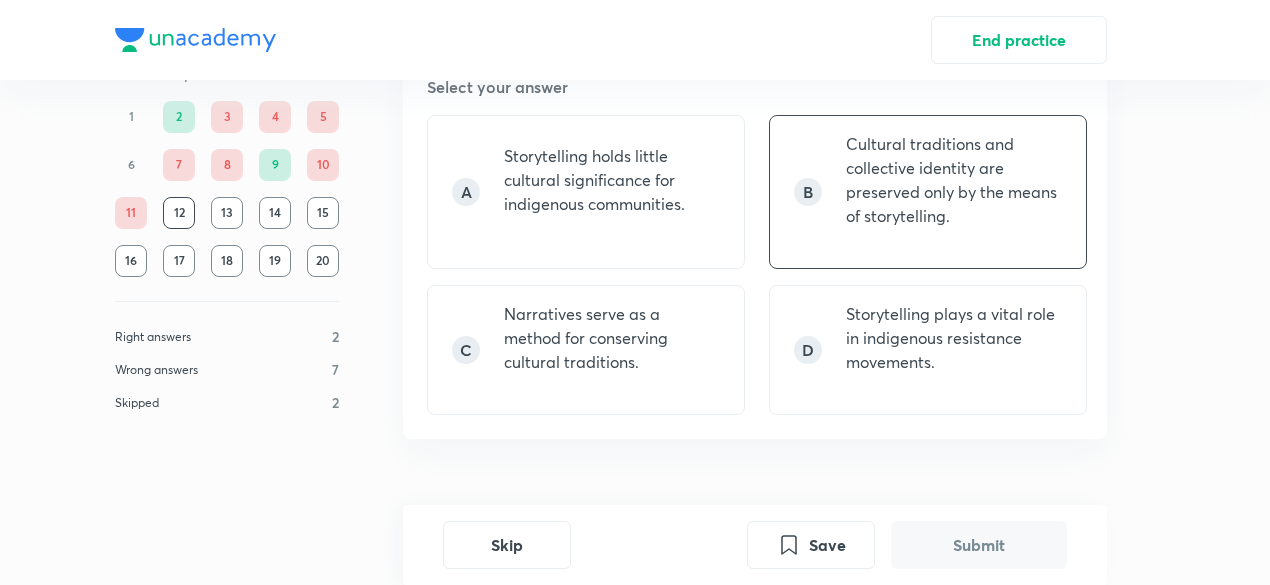 click on "Cultural traditions and collective identity are preserved only by the means of storytelling." at bounding box center (954, 180) 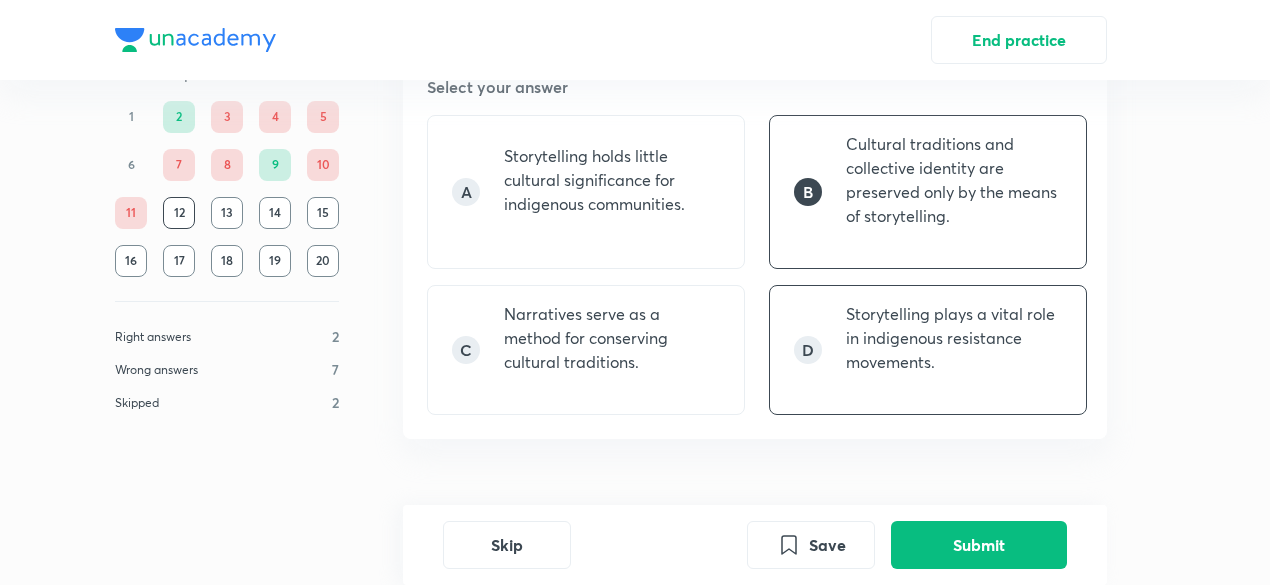 click on "Storytelling plays a vital role in indigenous resistance movements." at bounding box center [954, 338] 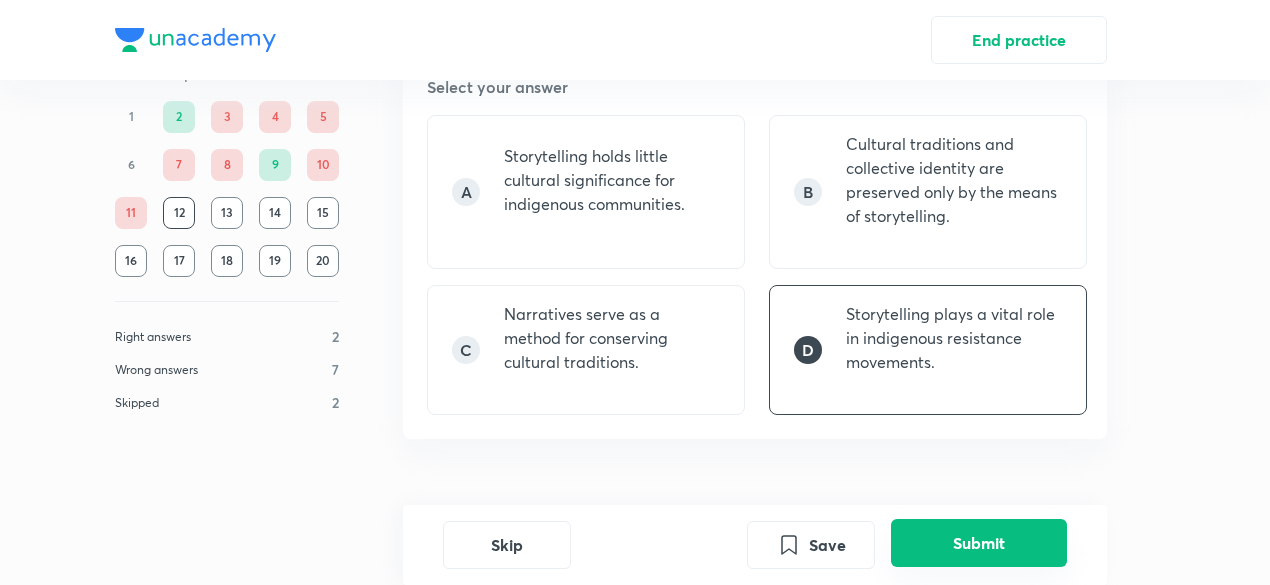 click on "Submit" at bounding box center (979, 543) 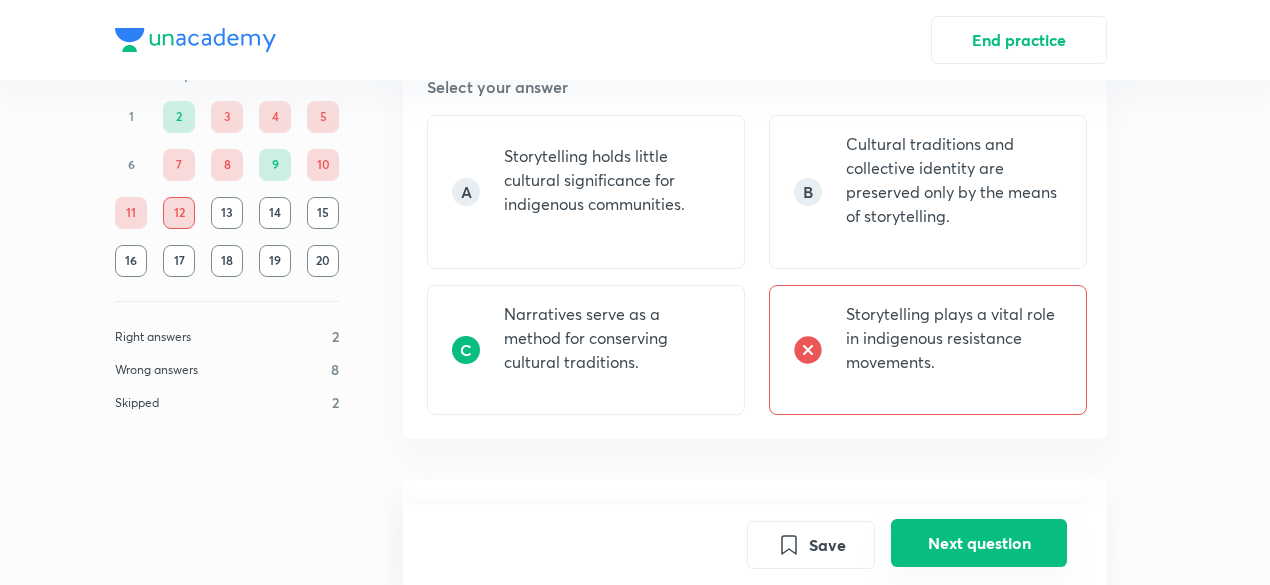 scroll, scrollTop: 846, scrollLeft: 0, axis: vertical 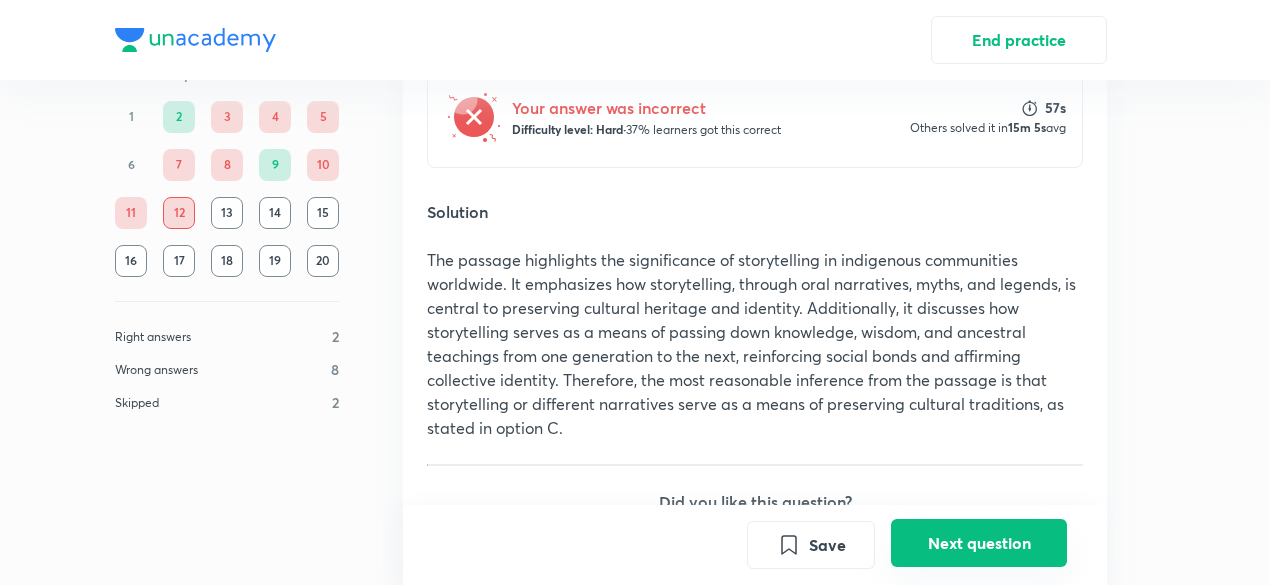 click on "Next question" at bounding box center (979, 543) 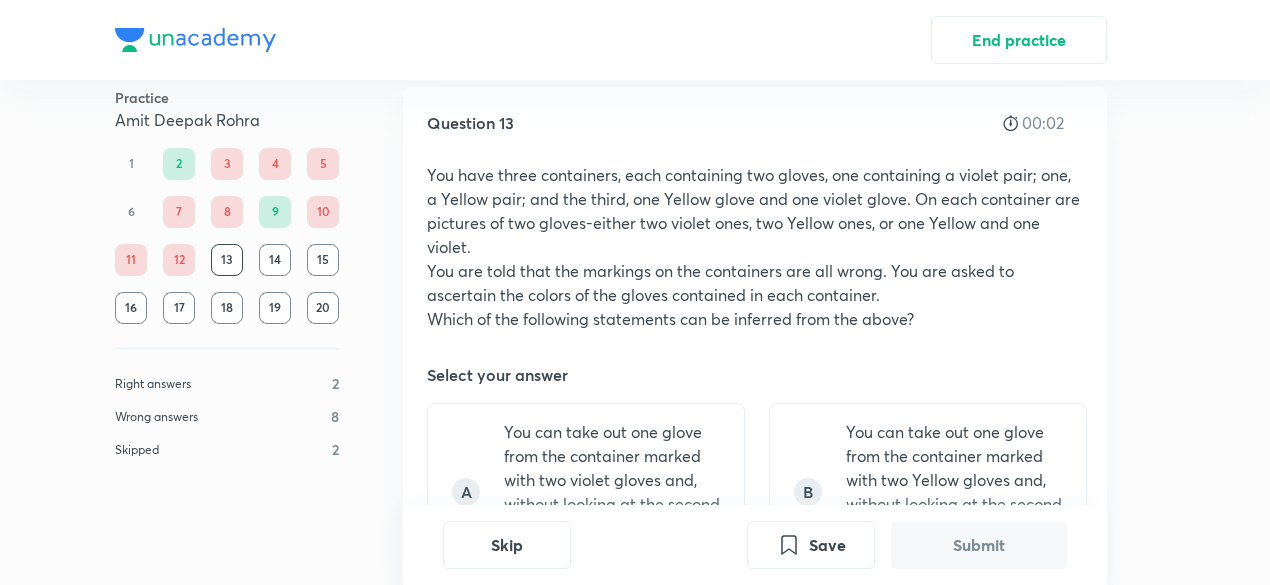 scroll, scrollTop: 53, scrollLeft: 0, axis: vertical 